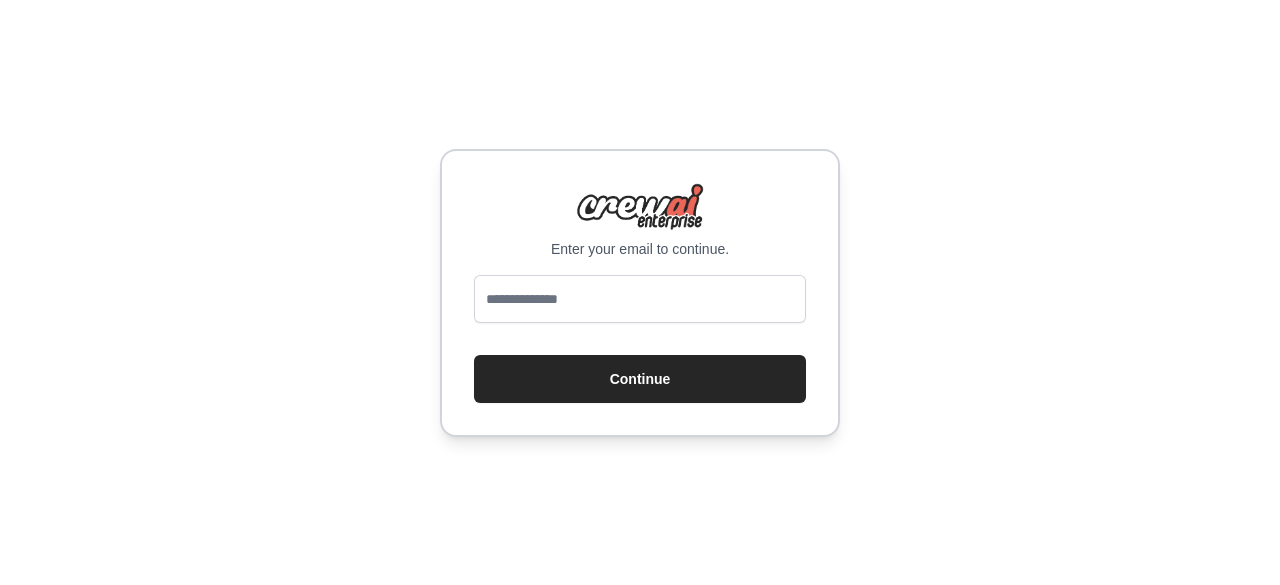 scroll, scrollTop: 0, scrollLeft: 0, axis: both 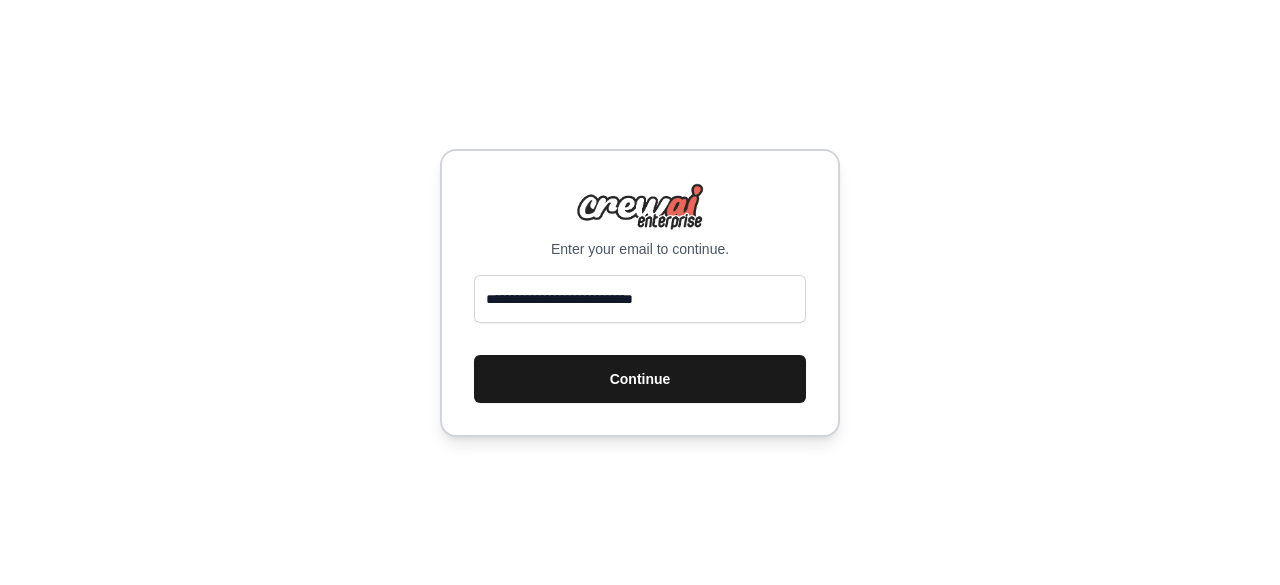 click on "Continue" at bounding box center [640, 379] 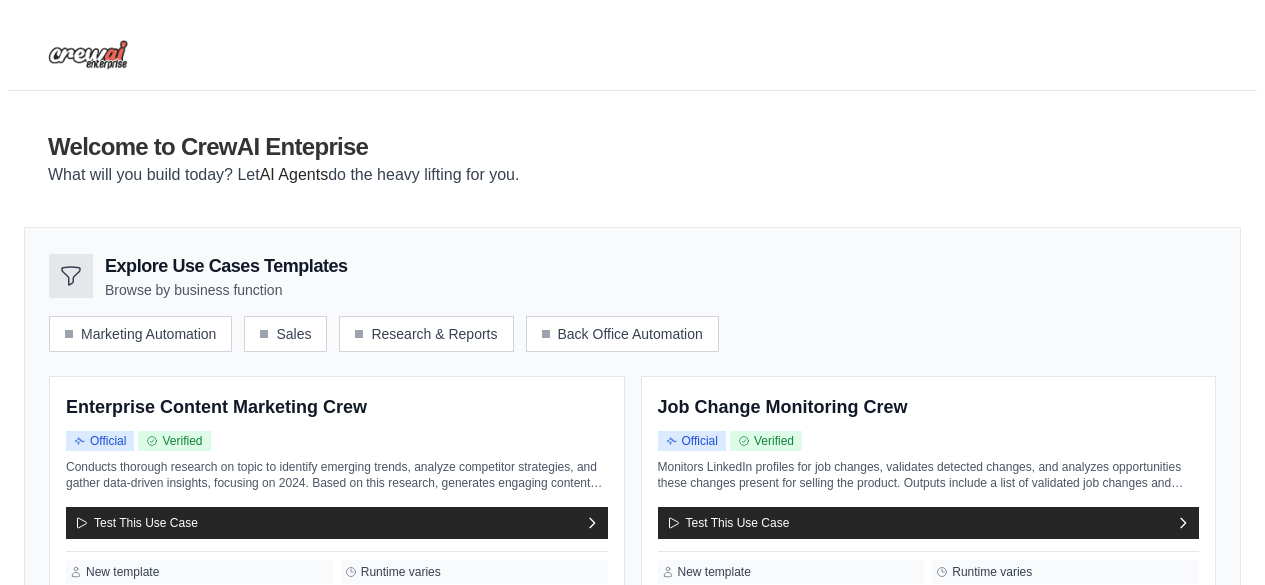 scroll, scrollTop: 0, scrollLeft: 0, axis: both 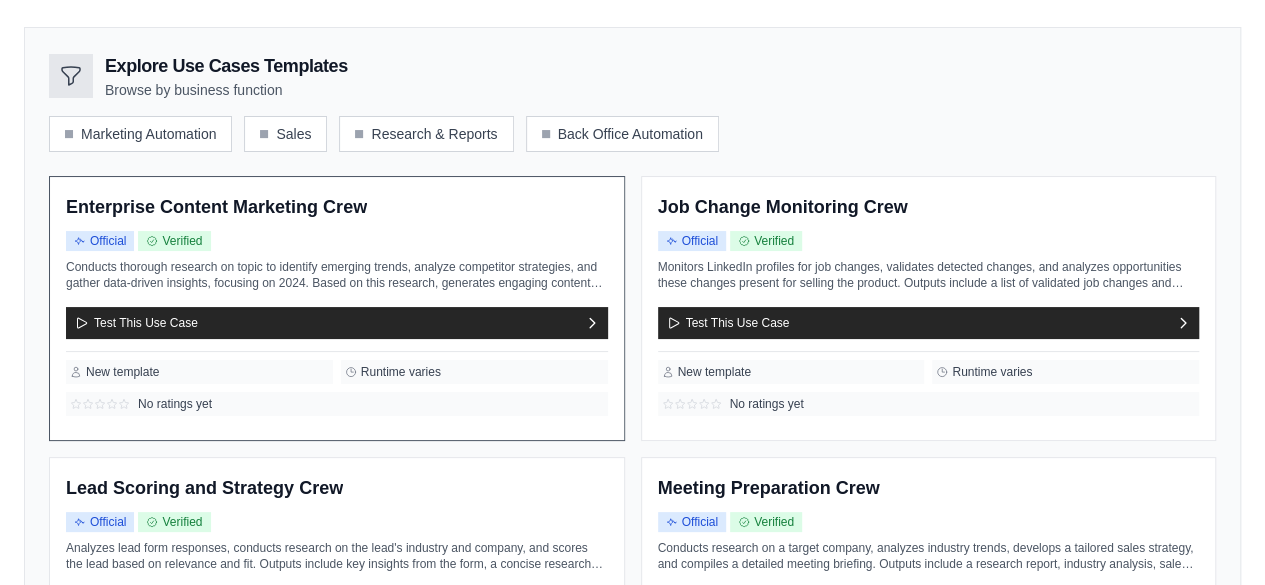 click on "Conducts thorough research on topic to identify emerging trends, analyze competitor strategies, and gather data-driven insights, focusing on 2024. Based on this research, generates engaging content ideas tailored to your brand voice and target audience. Outputs include a list of key insights in bullet points, along with detailed outlines for at ..." at bounding box center (337, 275) 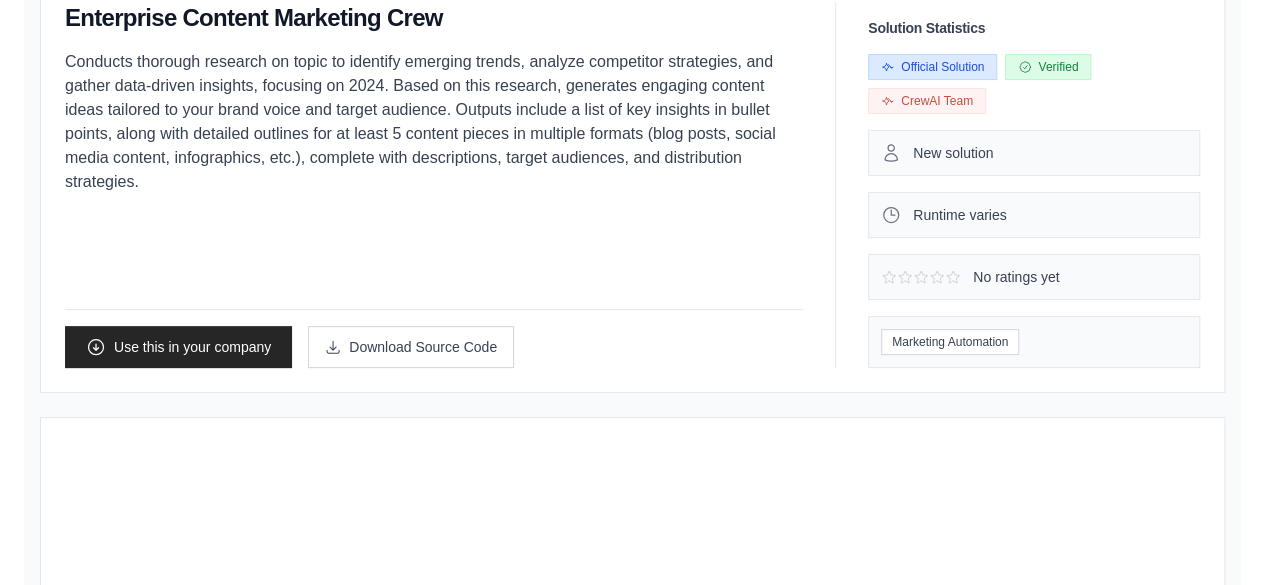 scroll, scrollTop: 0, scrollLeft: 0, axis: both 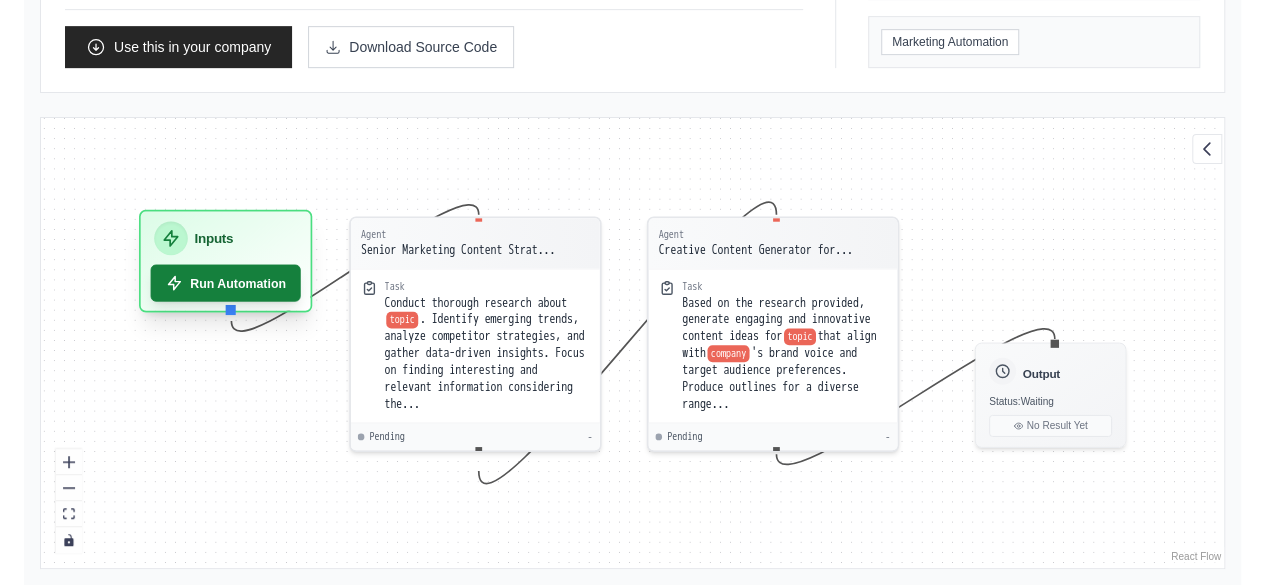 click on "Run Automation" at bounding box center [226, 282] 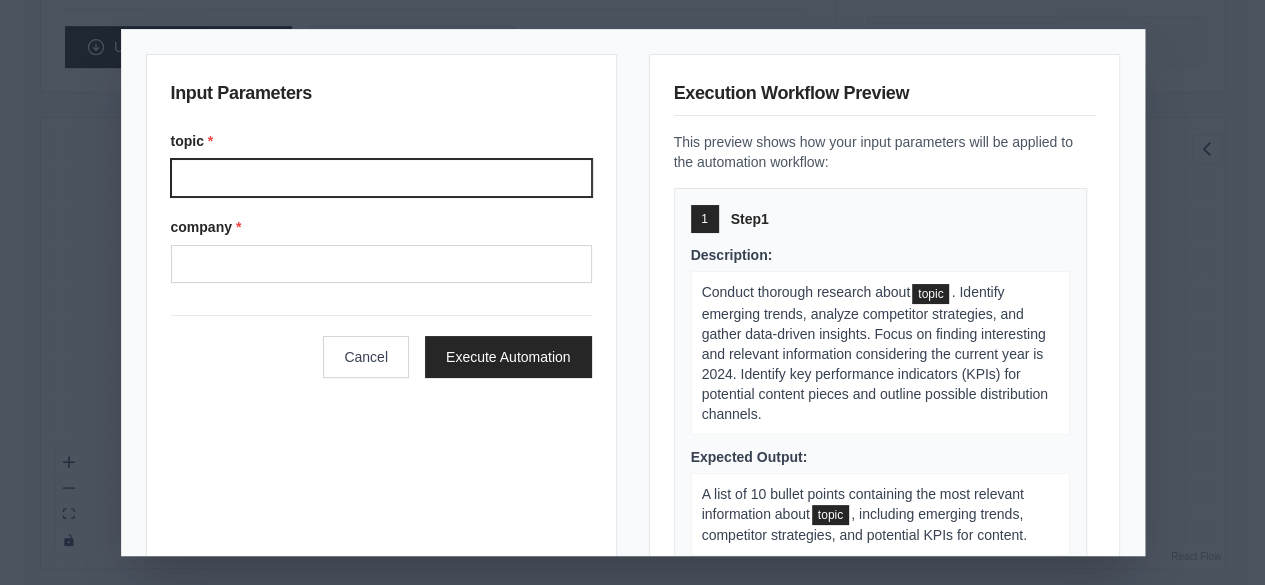 click on "topic   *" at bounding box center (381, 178) 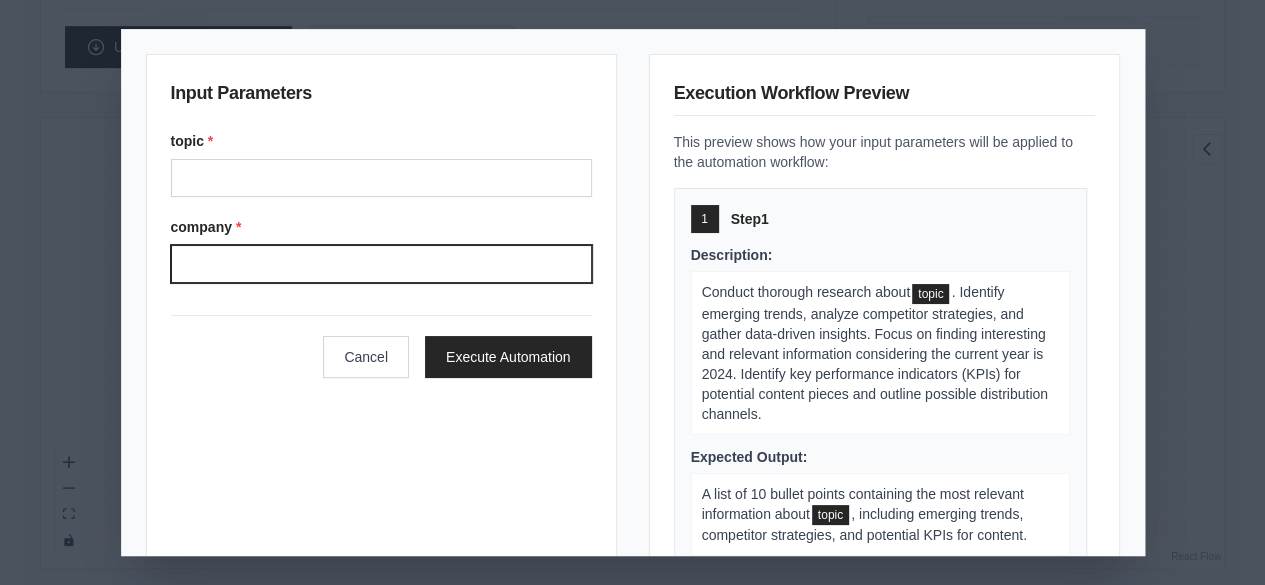 click on "company   *" at bounding box center [381, 264] 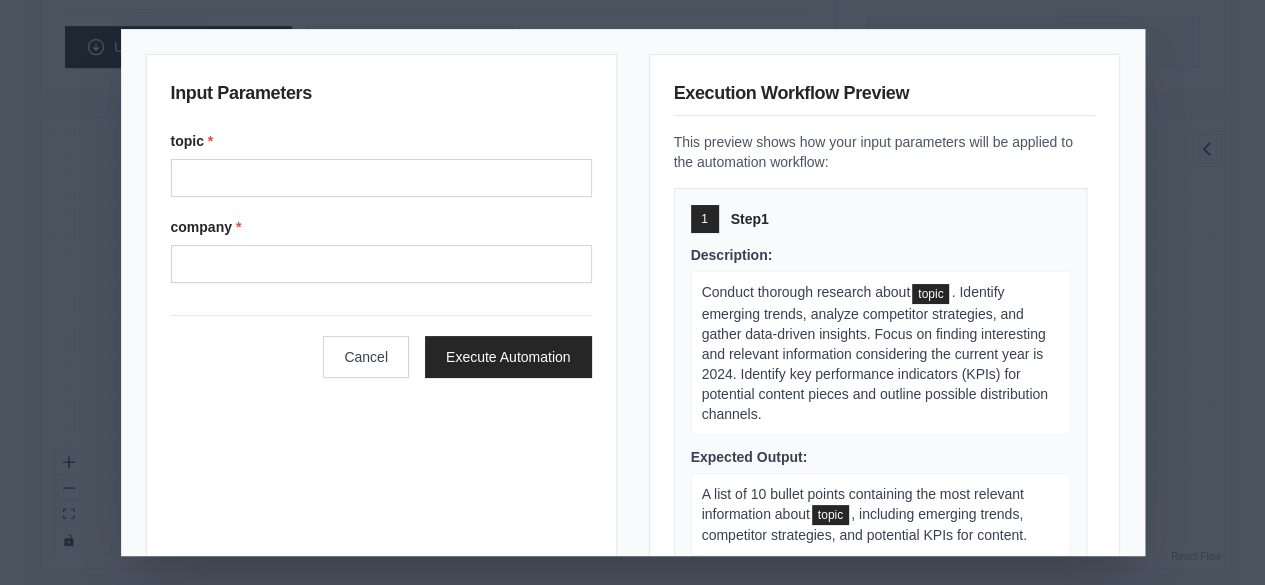 click on "Input Parameters topic   * company   * Cancel Execute Automation" at bounding box center [381, 358] 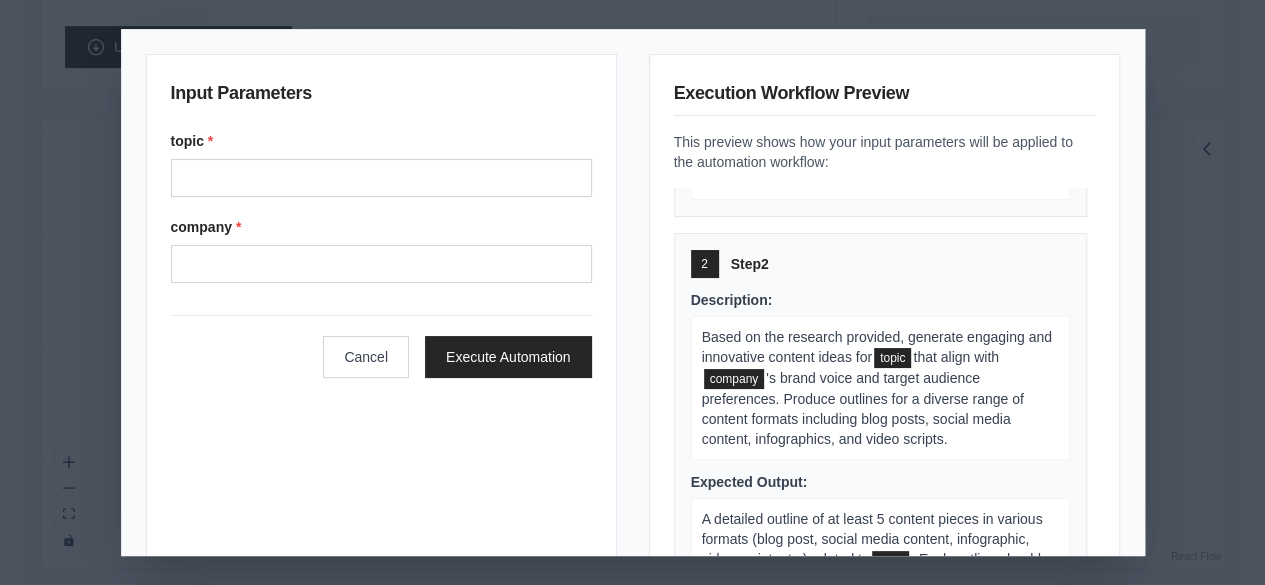scroll, scrollTop: 410, scrollLeft: 0, axis: vertical 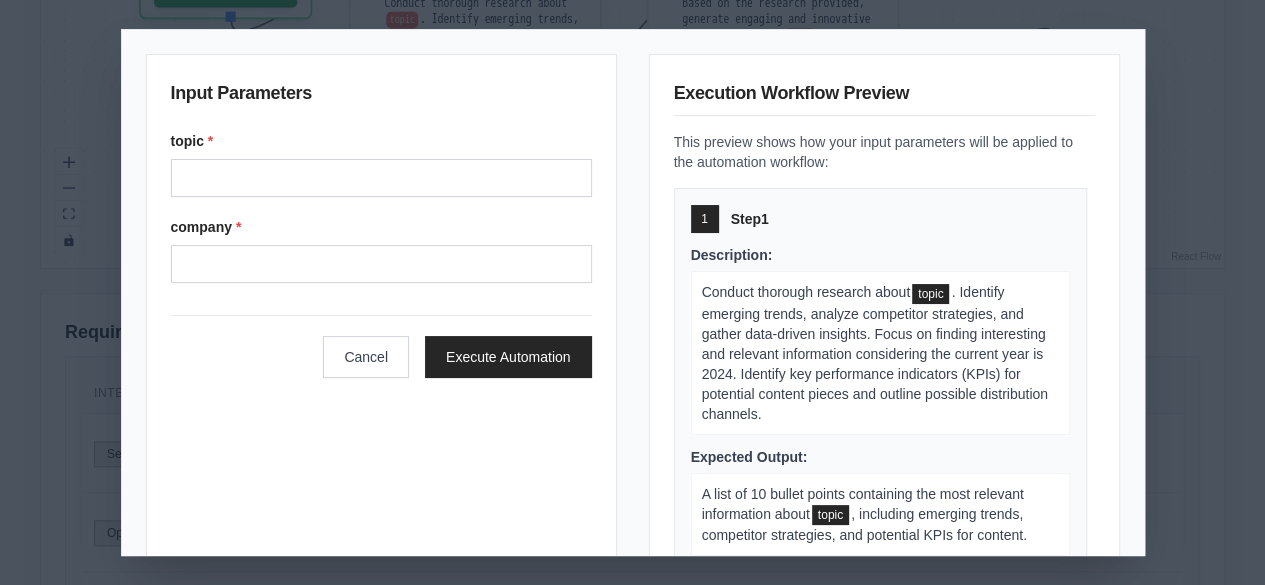 click on "Input Parameters topic   * company   * Cancel Execute Automation Execution Workflow Preview This preview shows how your input parameters will be applied to the automation workflow: 1 Step  1 Description: Conduct thorough research about  topic . Identify emerging trends, analyze competitor strategies, and gather data-driven insights. Focus on finding interesting and relevant information considering the current year is 2024. Identify key performance indicators (KPIs) for potential content pieces and outline possible distribution channels.
Expected Output: A list of 10 bullet points containing the most relevant information about  topic , including emerging trends, competitor strategies, and potential KPIs for content.
2 Step  2 Description: Based on the research provided, generate engaging and innovative content ideas for  topic  that align with  company Expected Output: topic . Each outline should include a brief description, target audience, and potential distribution channels." at bounding box center [632, 292] 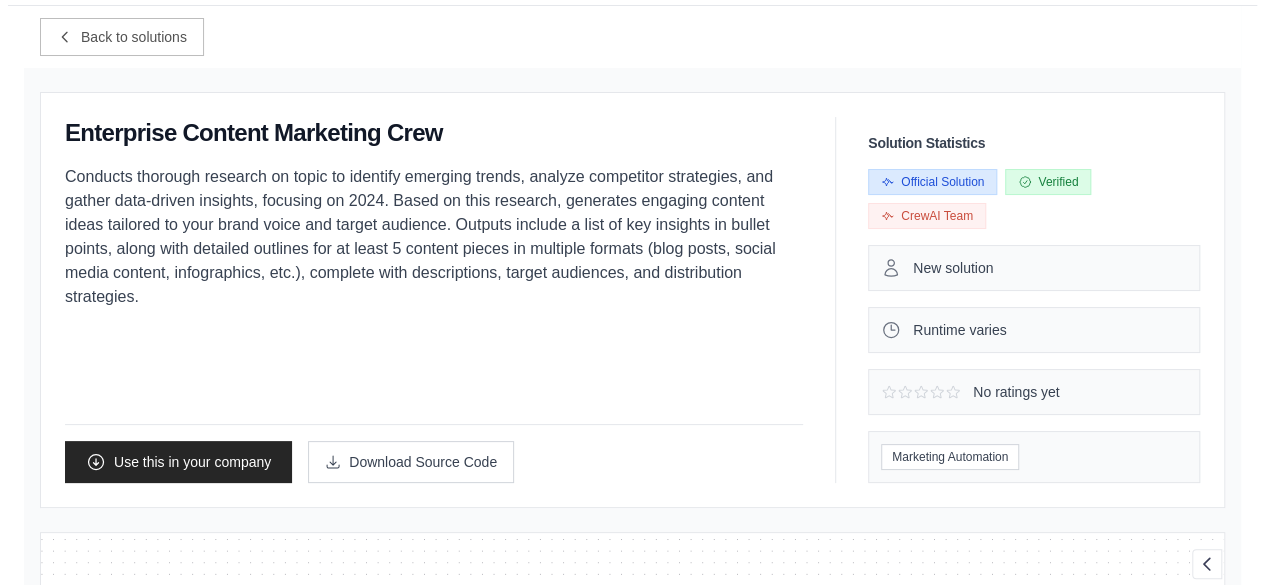 scroll, scrollTop: 200, scrollLeft: 0, axis: vertical 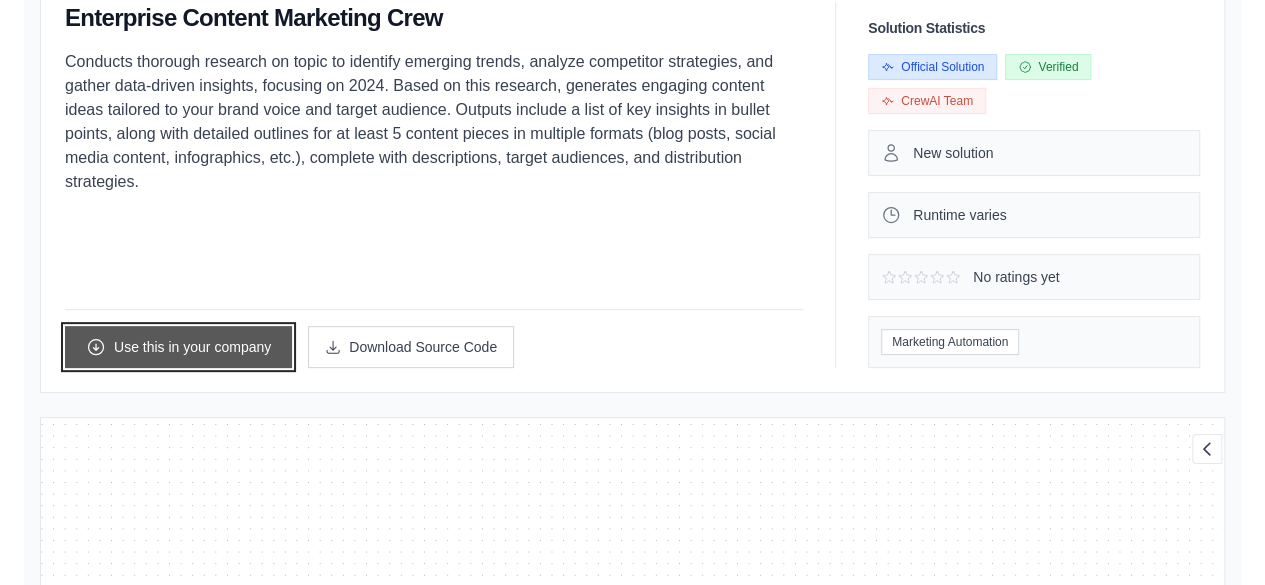 click on "Use this in your company" at bounding box center (178, 347) 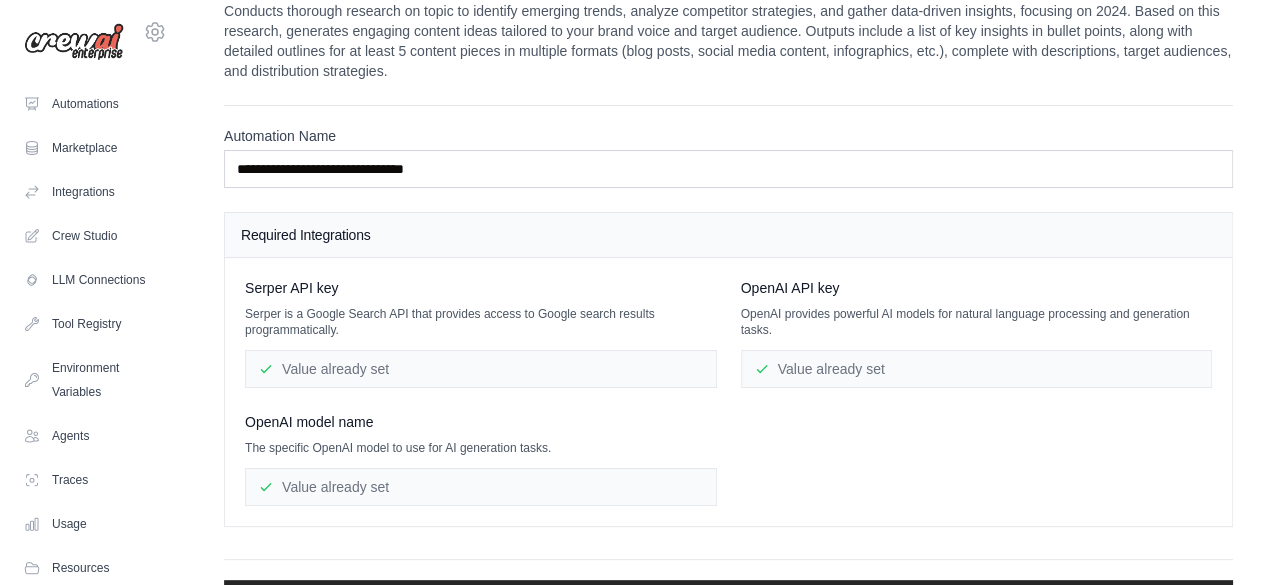 scroll, scrollTop: 0, scrollLeft: 0, axis: both 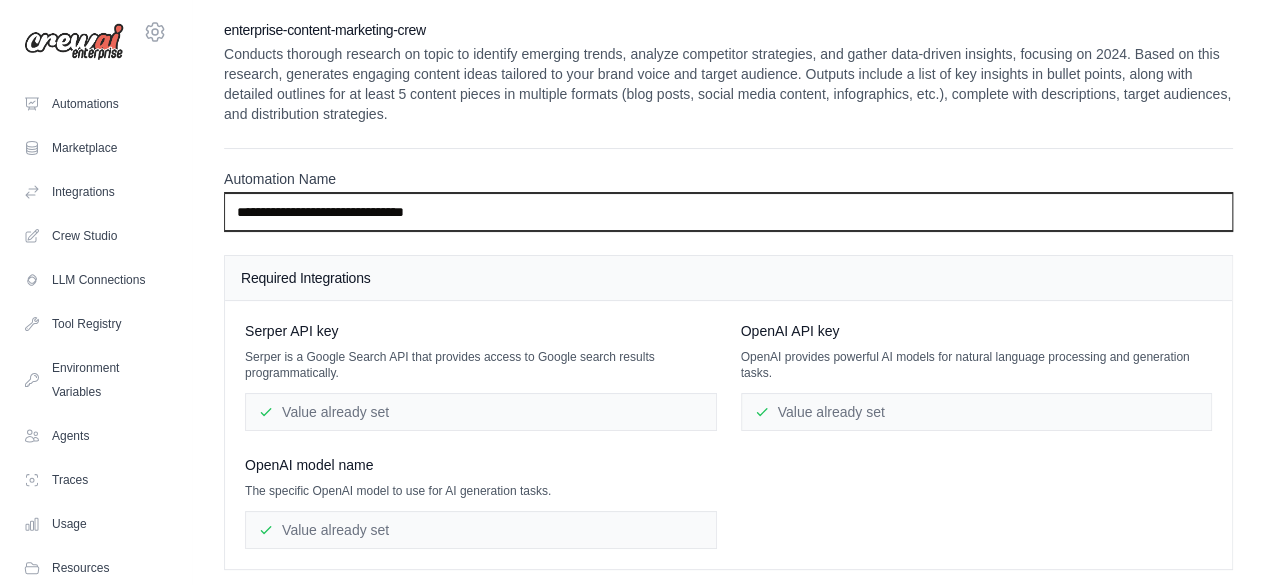 click on "**********" at bounding box center (728, 212) 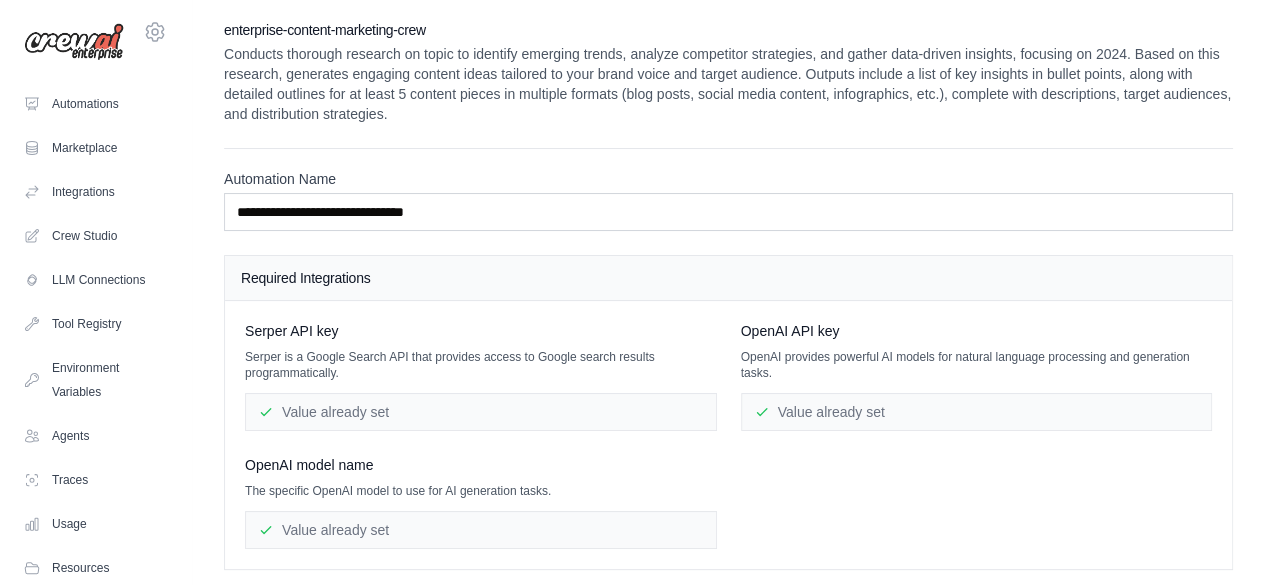 click on "**********" at bounding box center (728, 189) 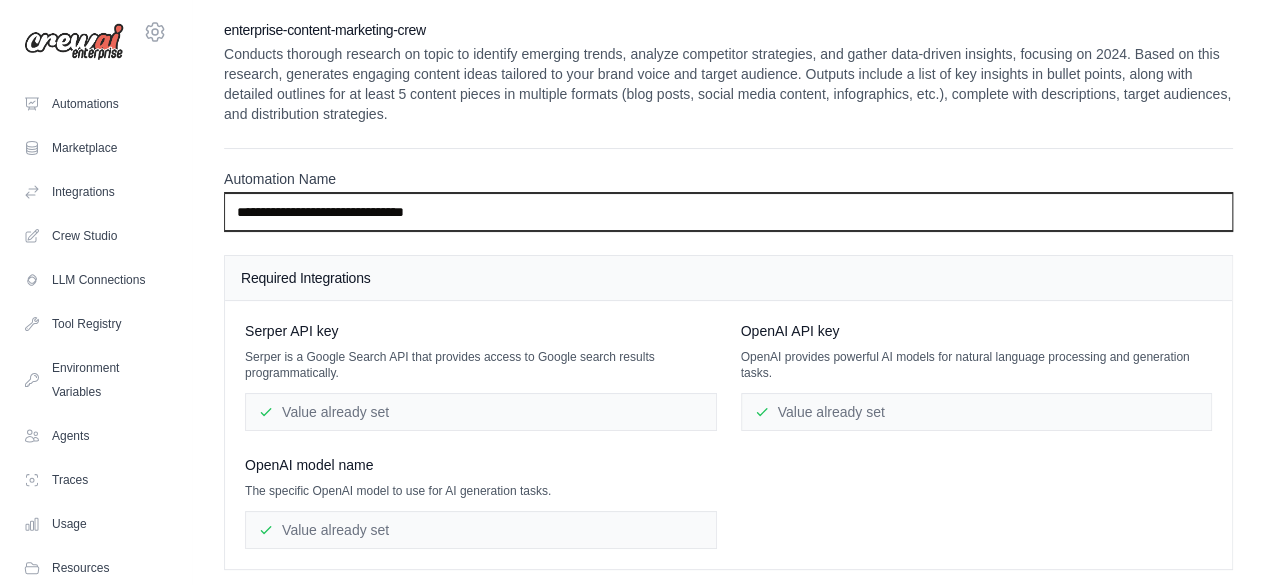 drag, startPoint x: 502, startPoint y: 207, endPoint x: 226, endPoint y: 231, distance: 277.0415 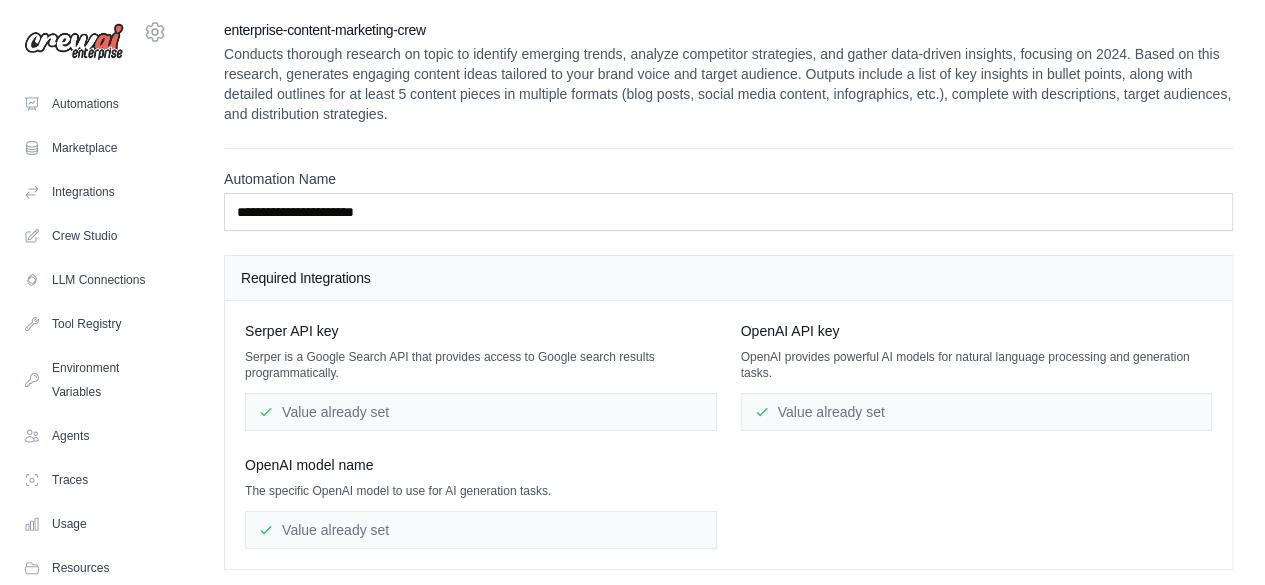 click on "**********" at bounding box center [728, 189] 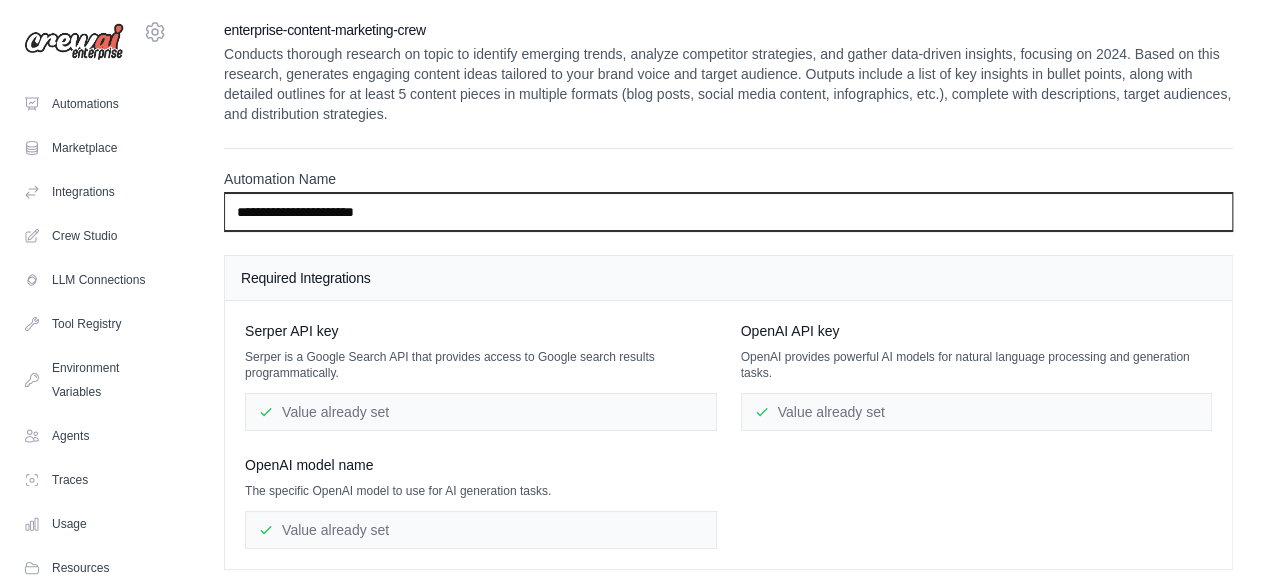 click on "**********" at bounding box center (728, 212) 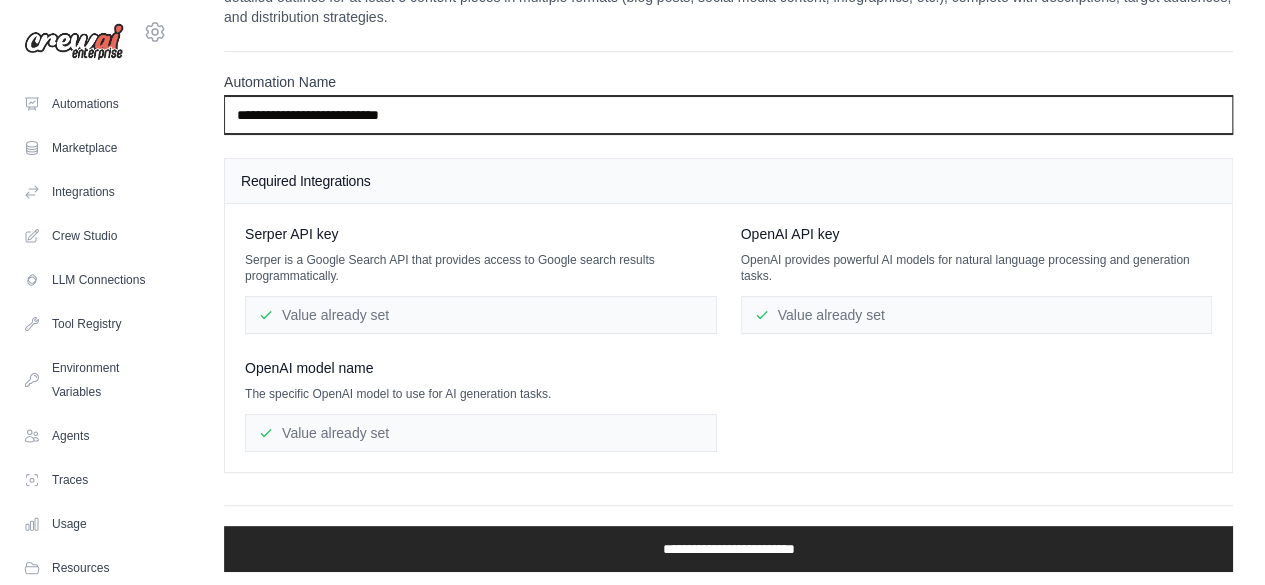 scroll, scrollTop: 99, scrollLeft: 0, axis: vertical 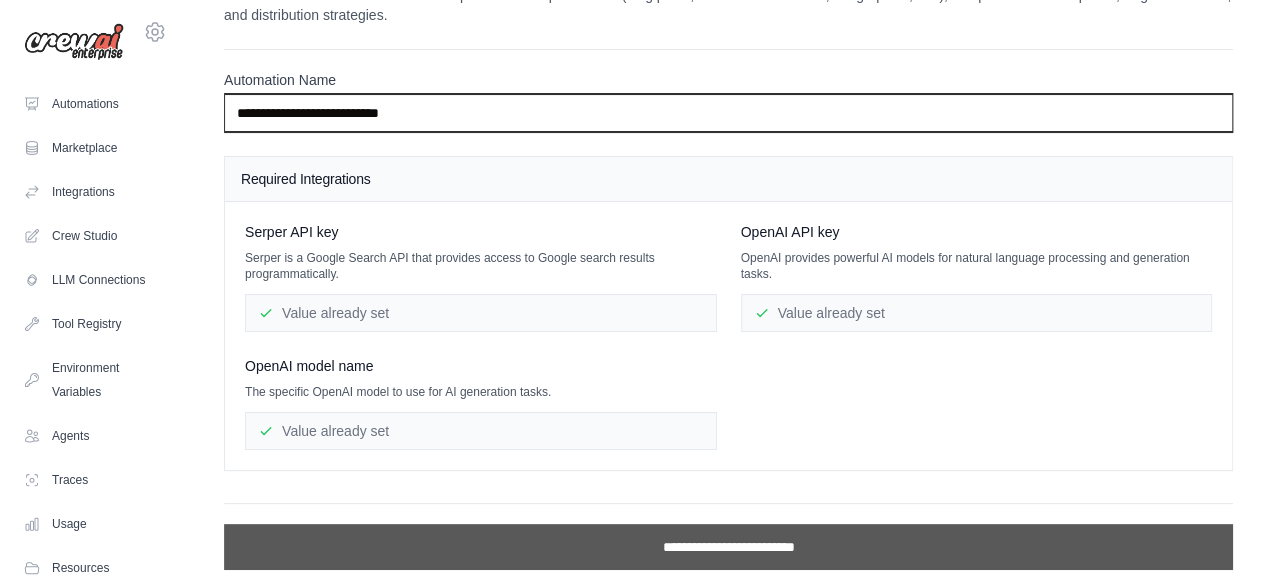 type on "**********" 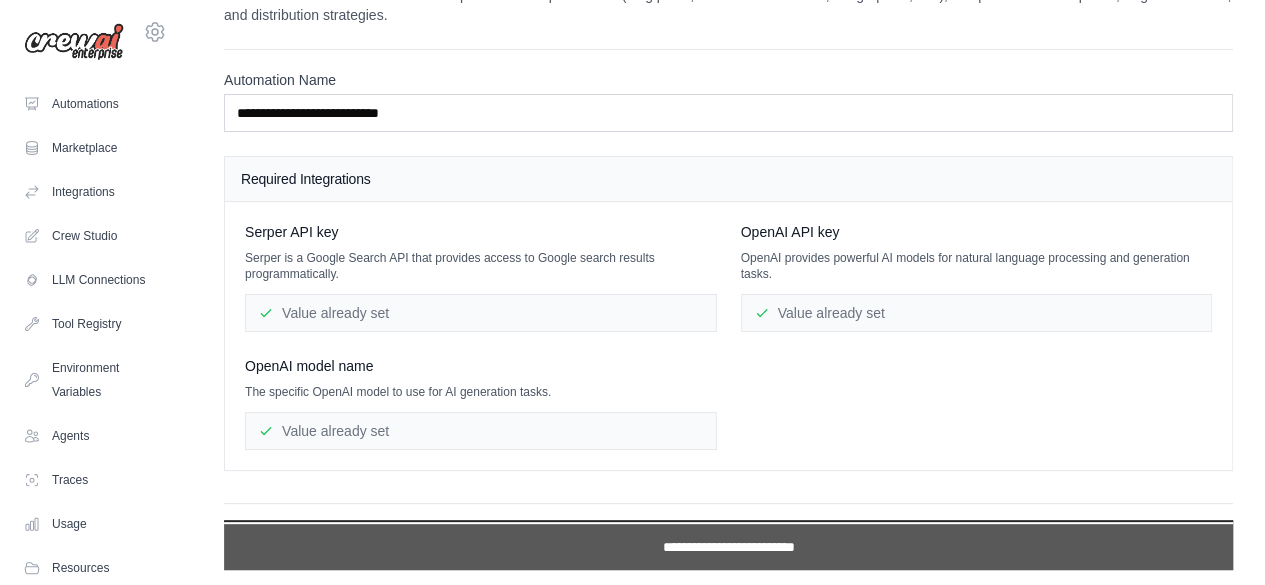 click on "**********" at bounding box center [728, 547] 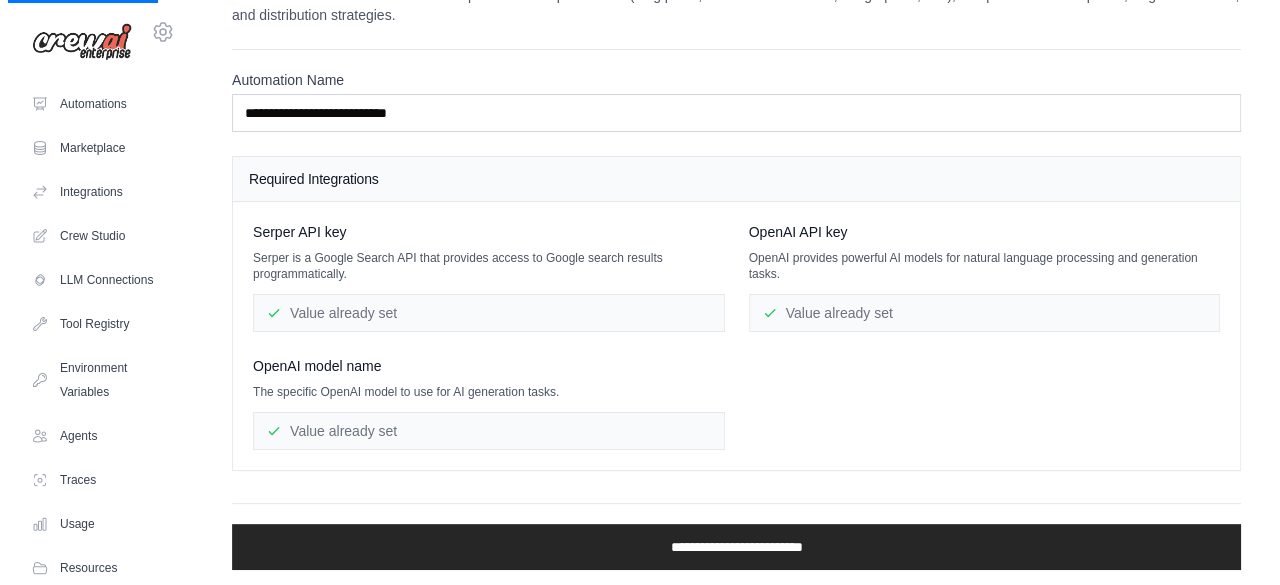 scroll, scrollTop: 0, scrollLeft: 0, axis: both 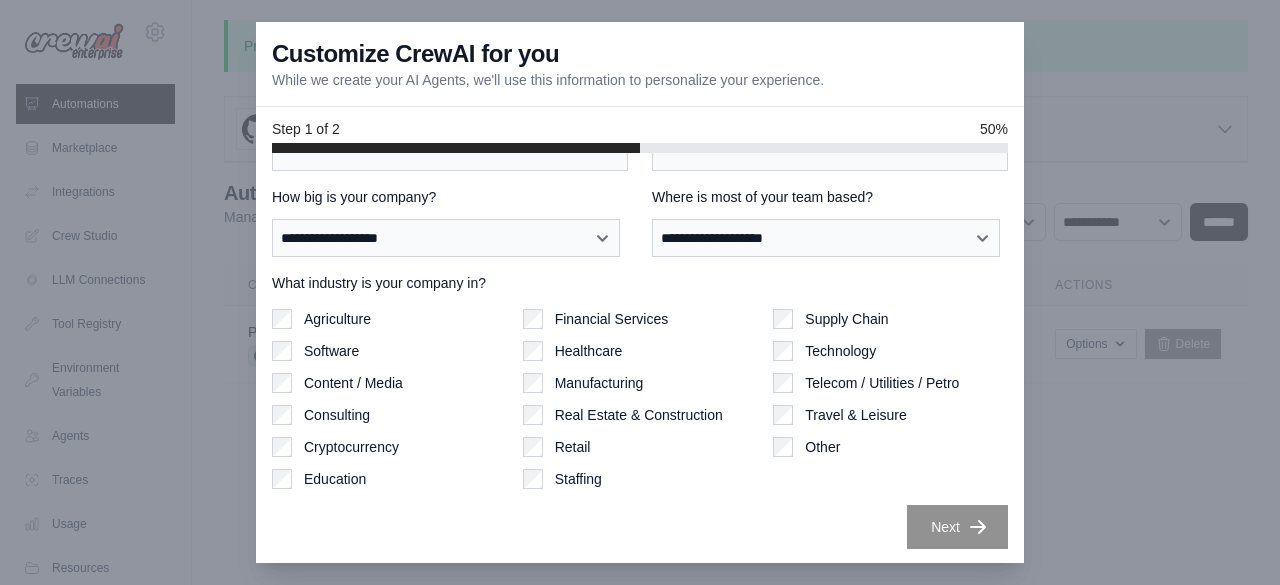 click on "Content / Media" at bounding box center [353, 383] 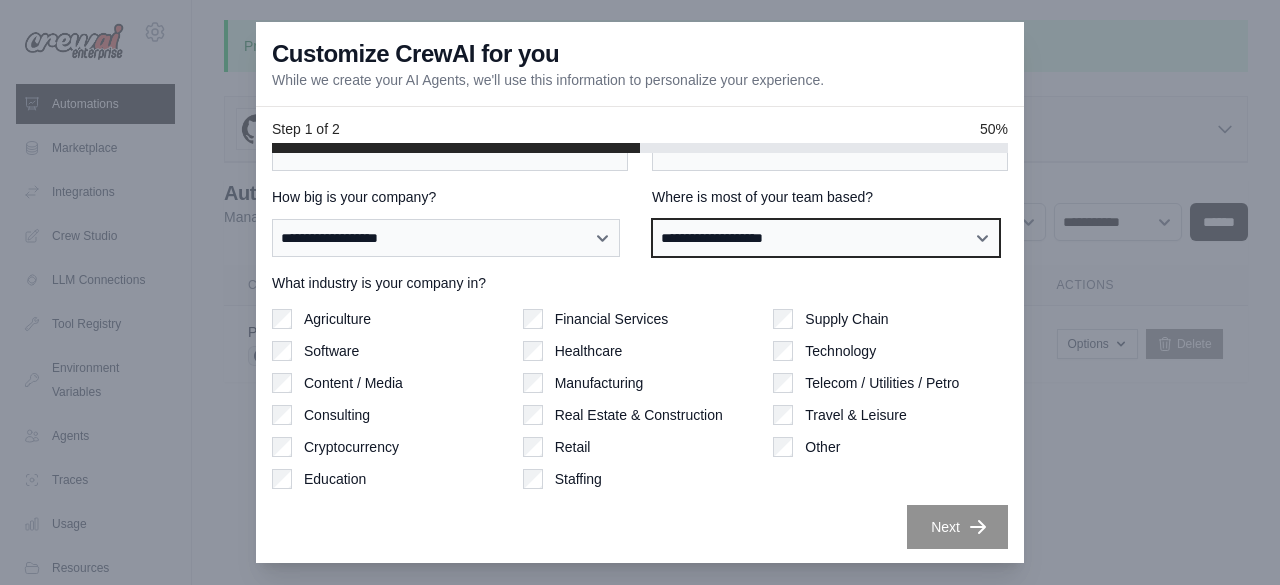 click on "**********" at bounding box center [826, 237] 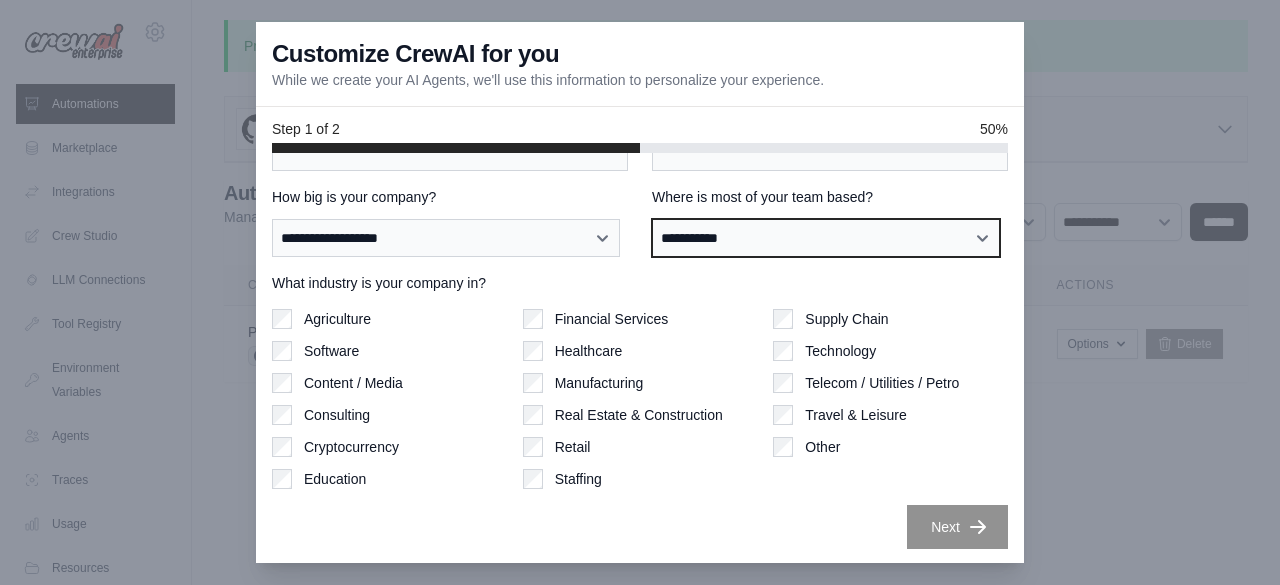click on "**********" at bounding box center [826, 237] 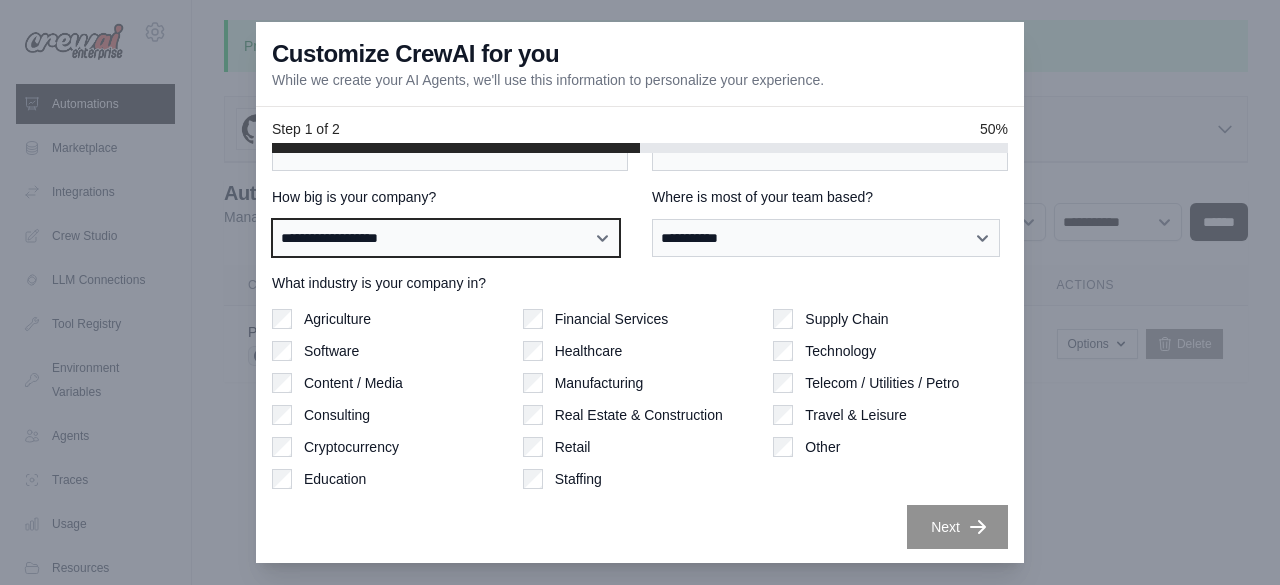 click on "**********" at bounding box center [446, 237] 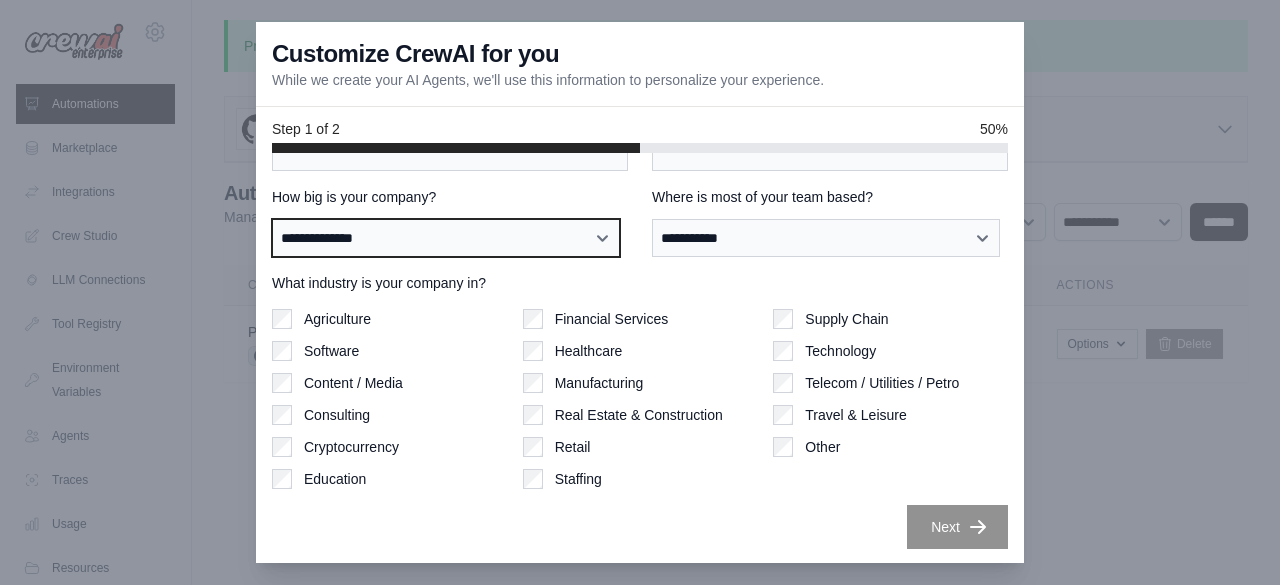 click on "**********" at bounding box center [446, 237] 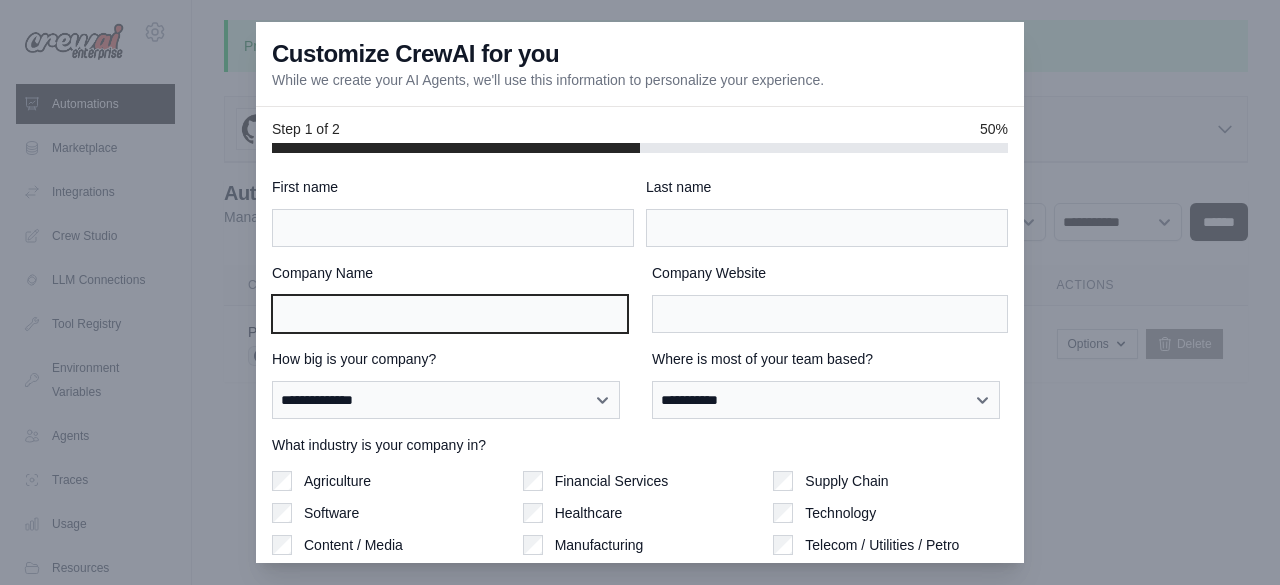 click on "Company Name" at bounding box center (450, 314) 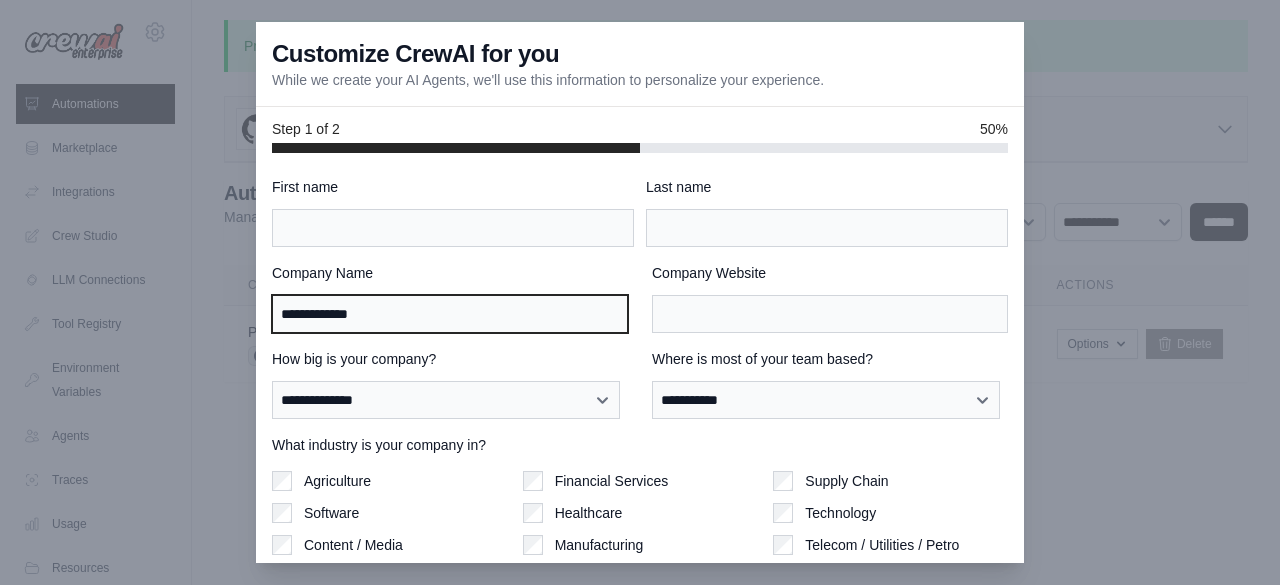 type on "**********" 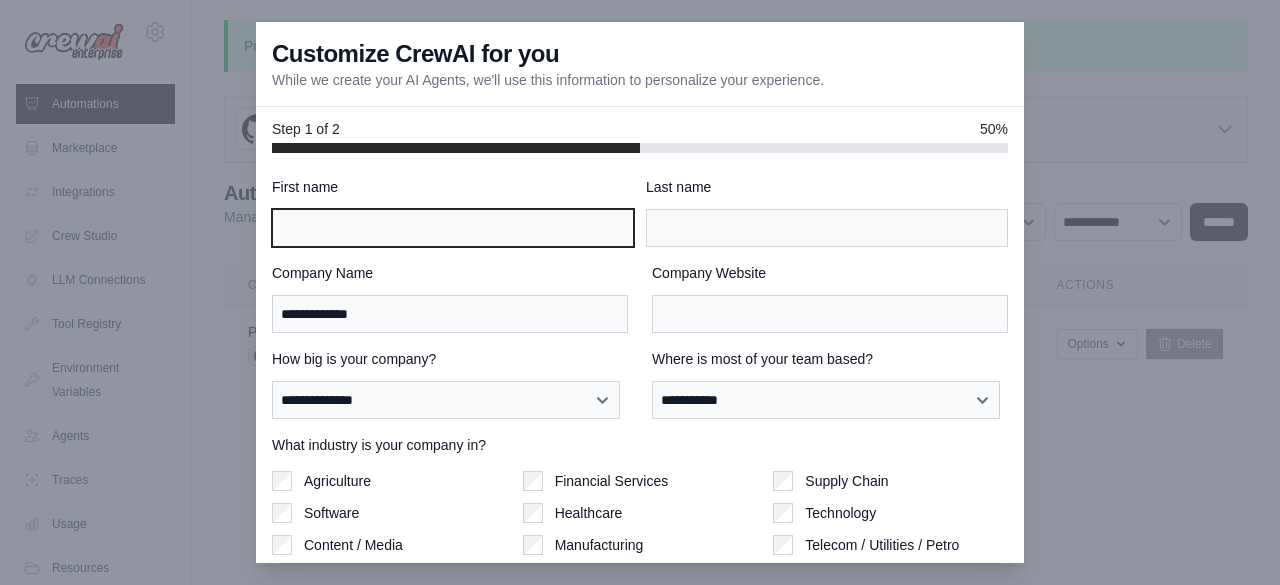 click on "First name" at bounding box center [453, 228] 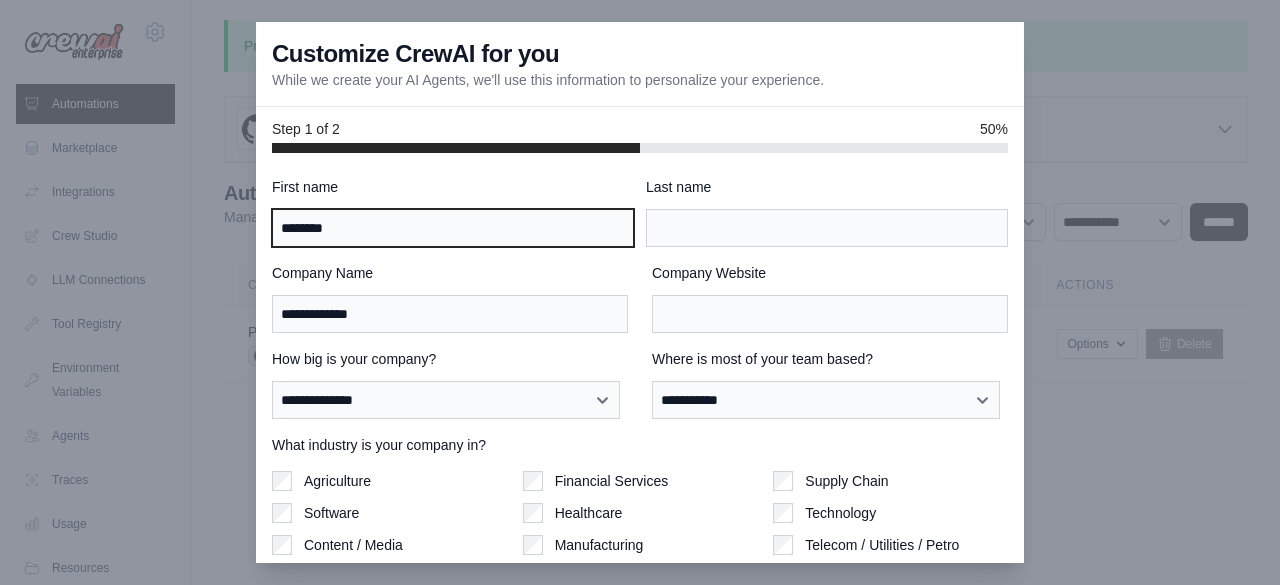 type on "*******" 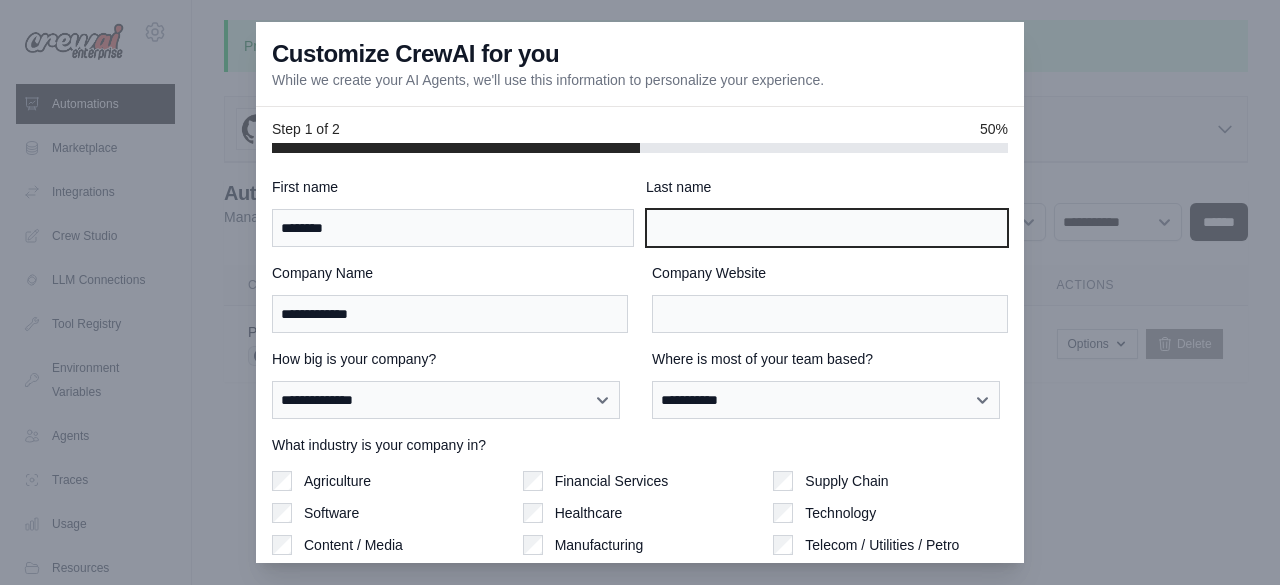 click on "Last name" at bounding box center [827, 228] 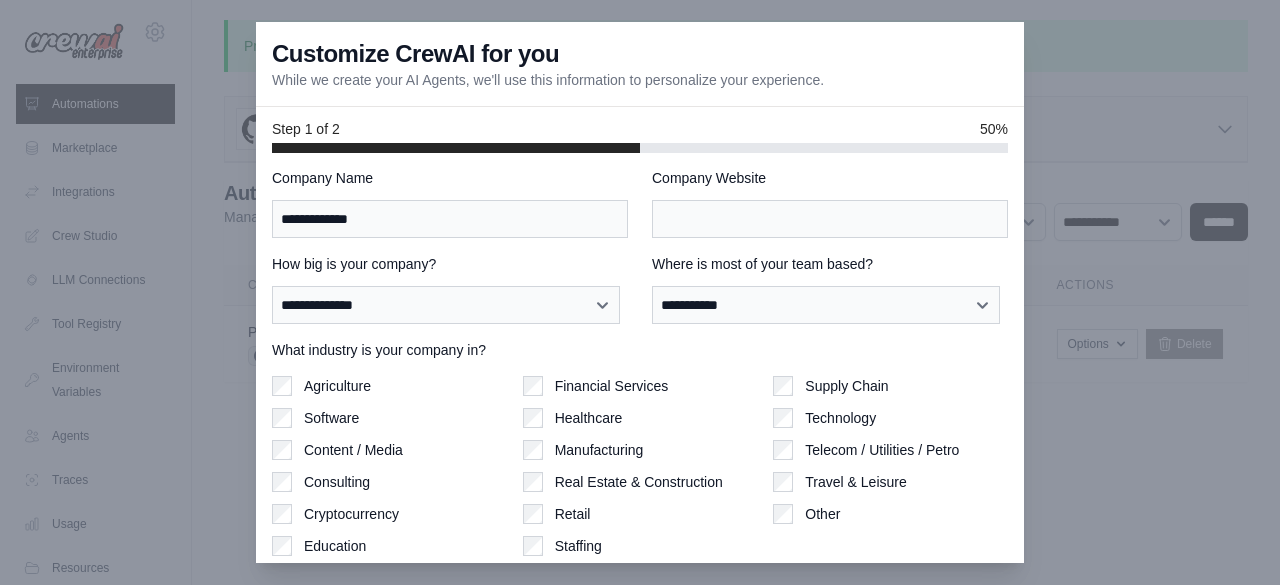scroll, scrollTop: 162, scrollLeft: 0, axis: vertical 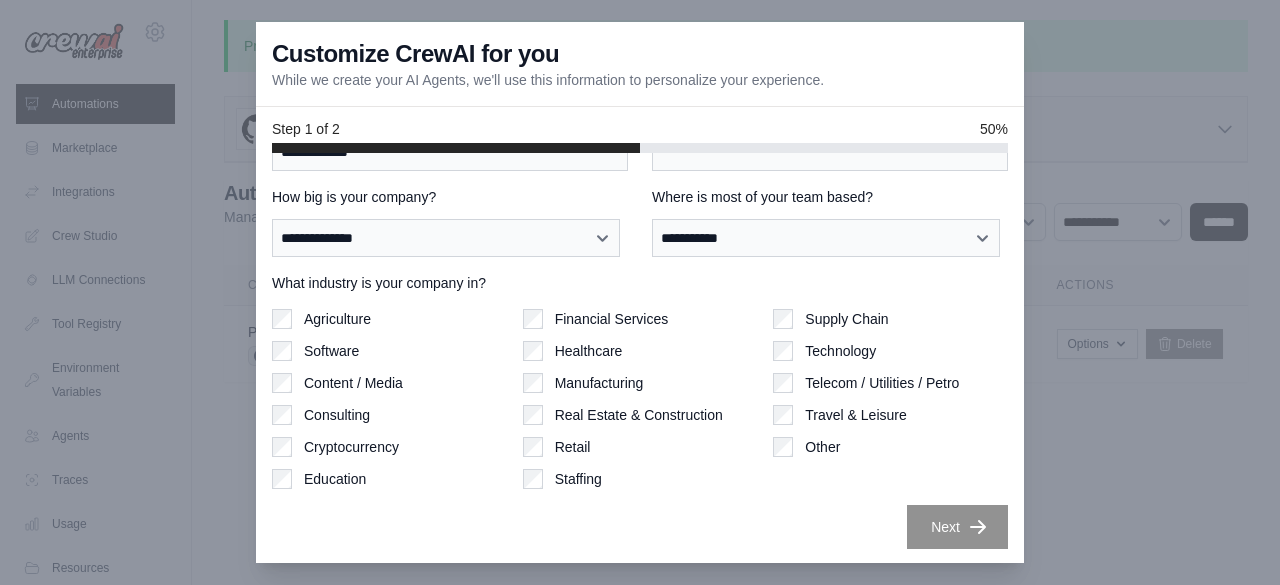 type on "**********" 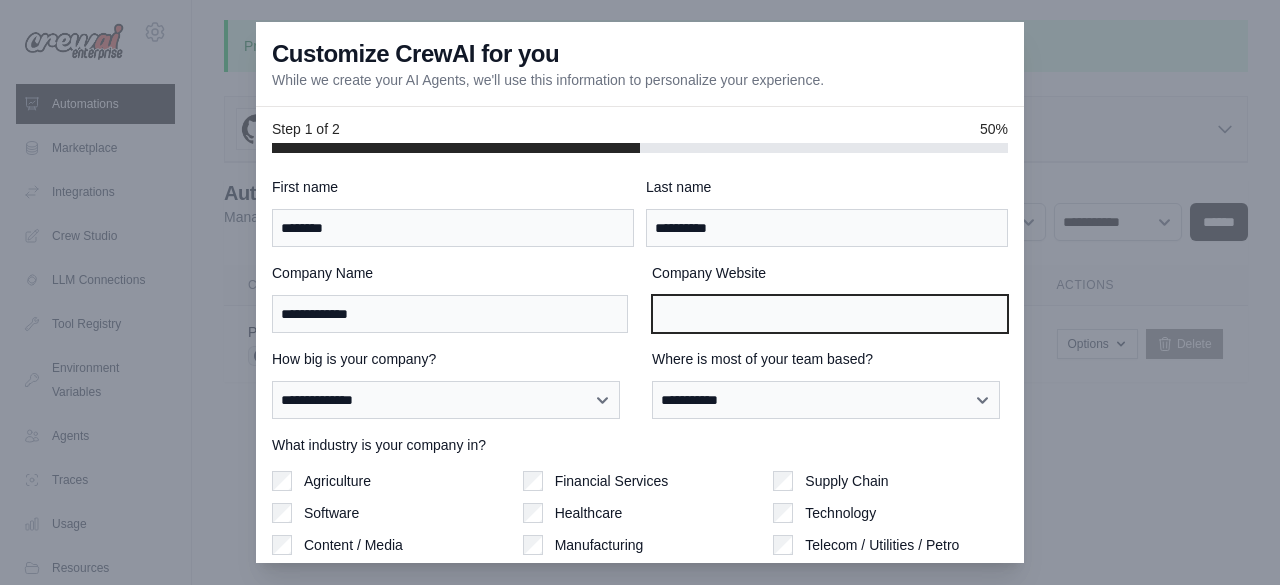 click on "Company Website" at bounding box center (830, 314) 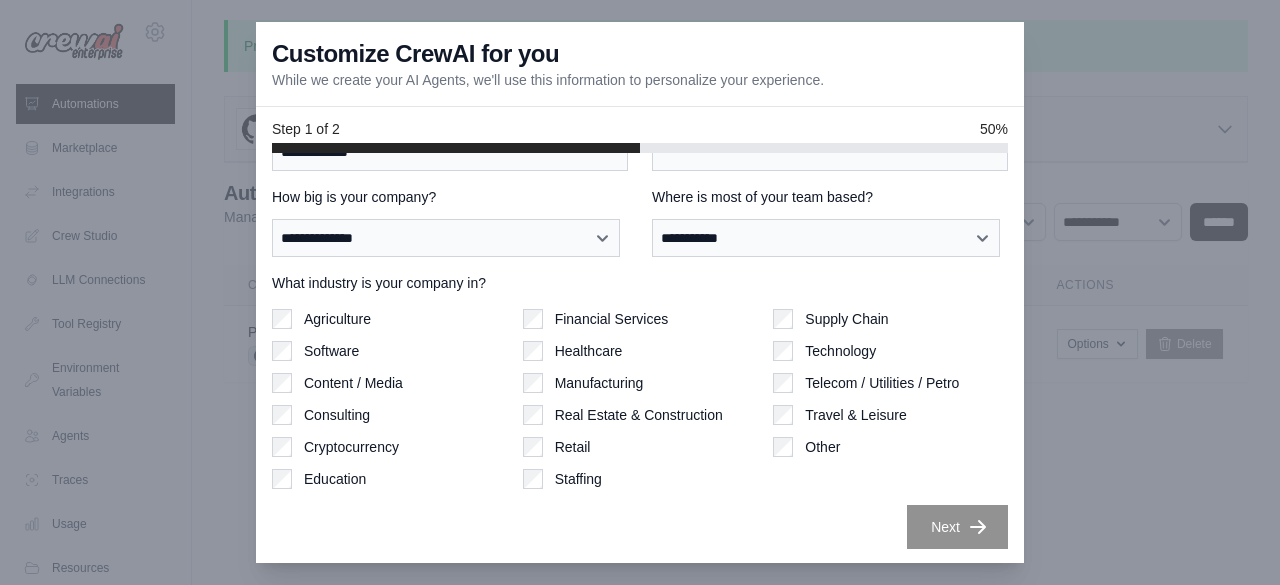 click on "Supply Chain
Technology
Telecom / Utilities / Petro
Travel & Leisure
Other" at bounding box center (890, 399) 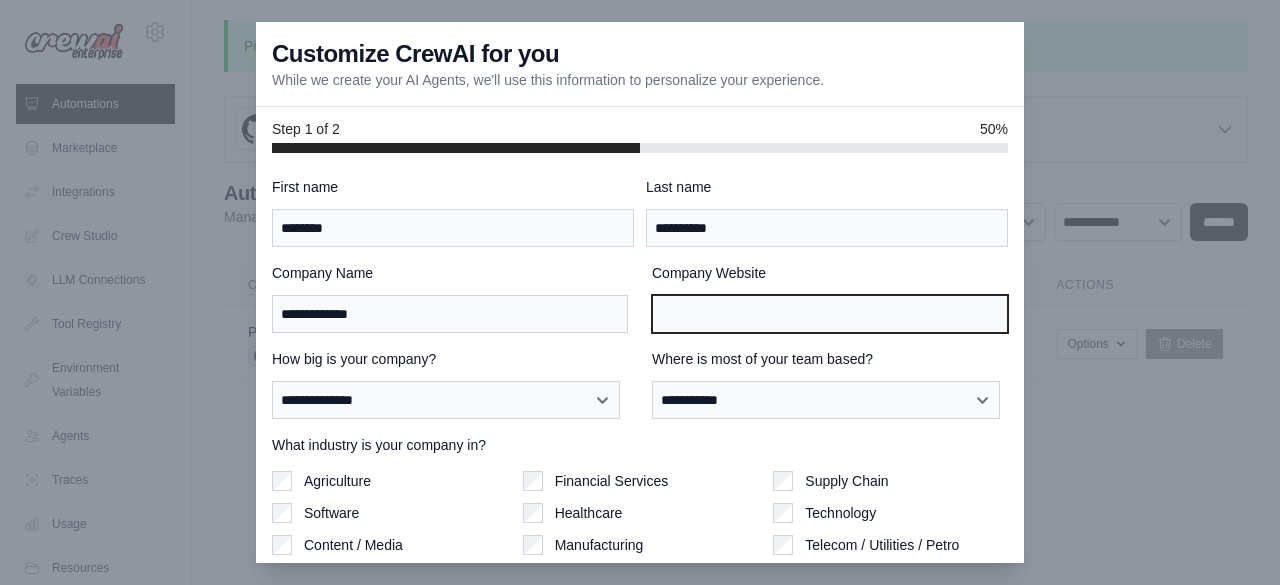 click on "Company Website" at bounding box center (830, 314) 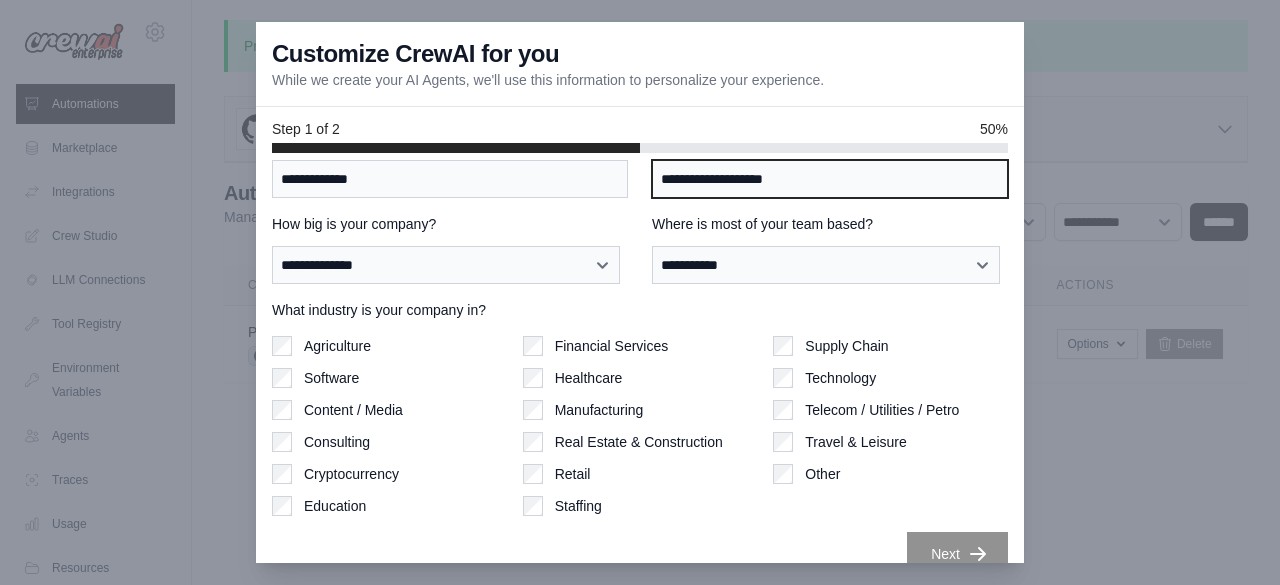 scroll, scrollTop: 162, scrollLeft: 0, axis: vertical 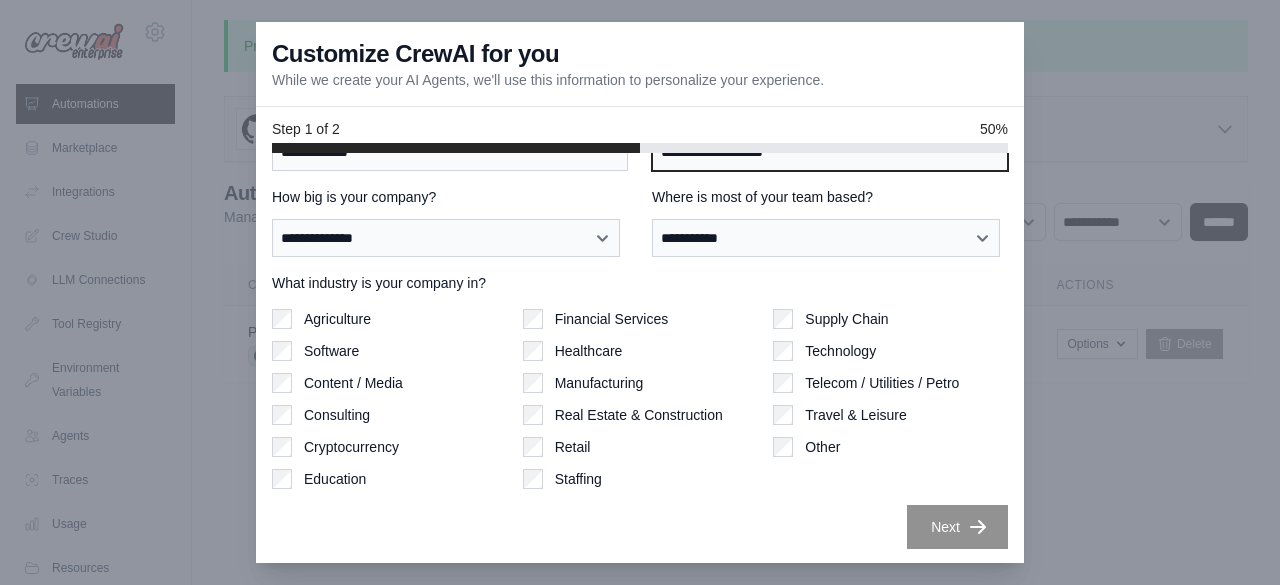 type on "**********" 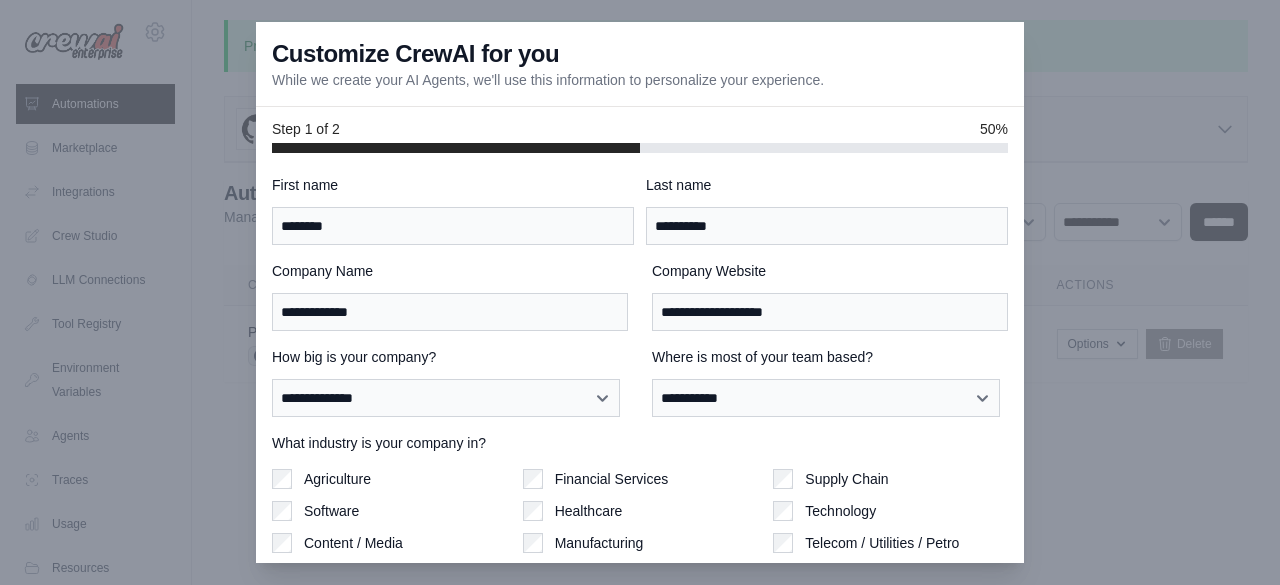 scroll, scrollTop: 0, scrollLeft: 0, axis: both 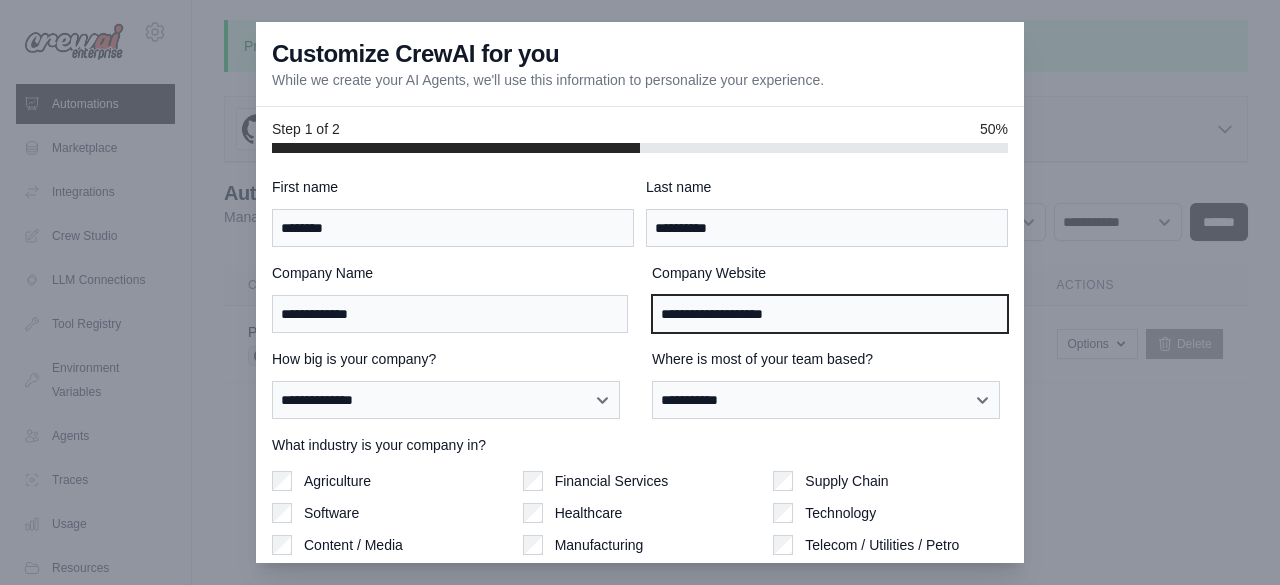 drag, startPoint x: 815, startPoint y: 312, endPoint x: 656, endPoint y: 314, distance: 159.01257 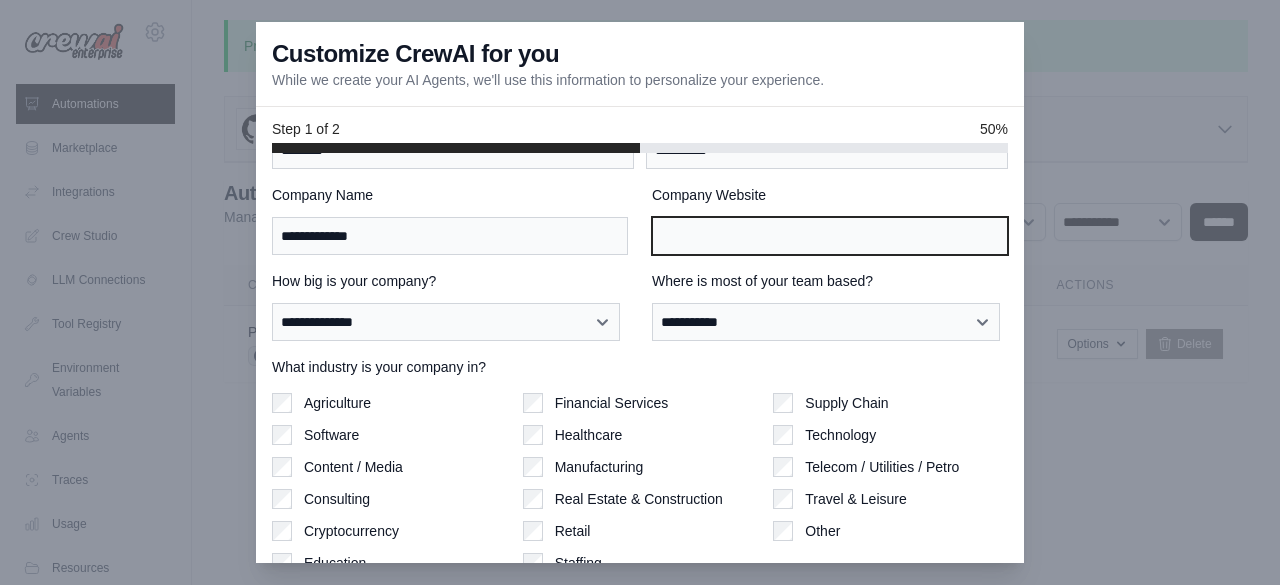 scroll, scrollTop: 162, scrollLeft: 0, axis: vertical 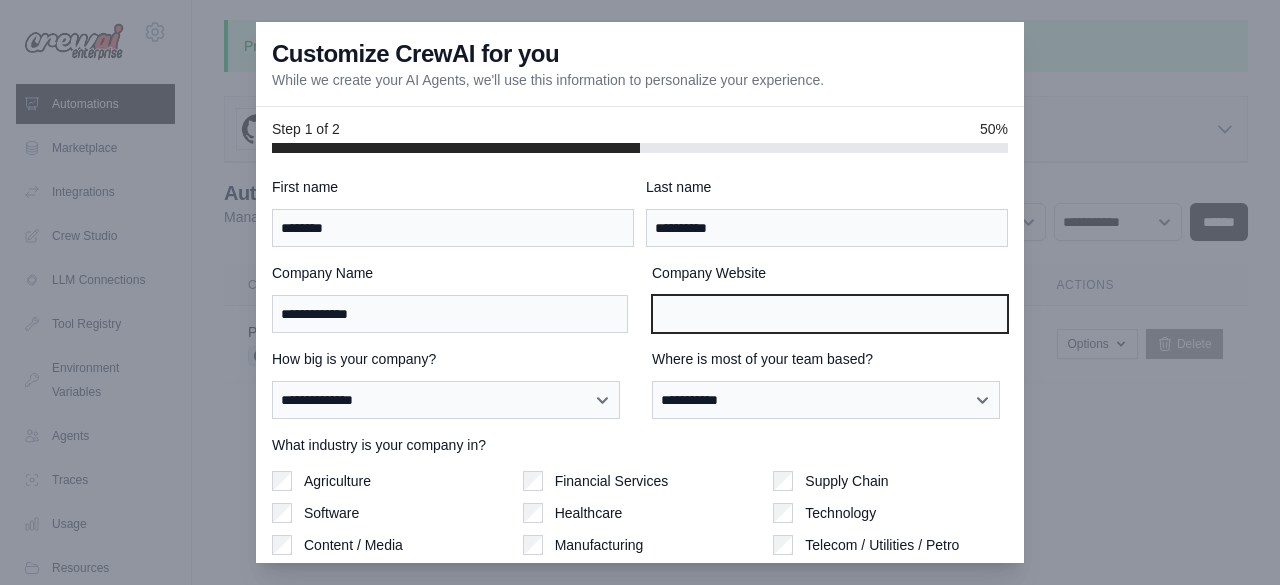 click on "Company Website" at bounding box center [830, 314] 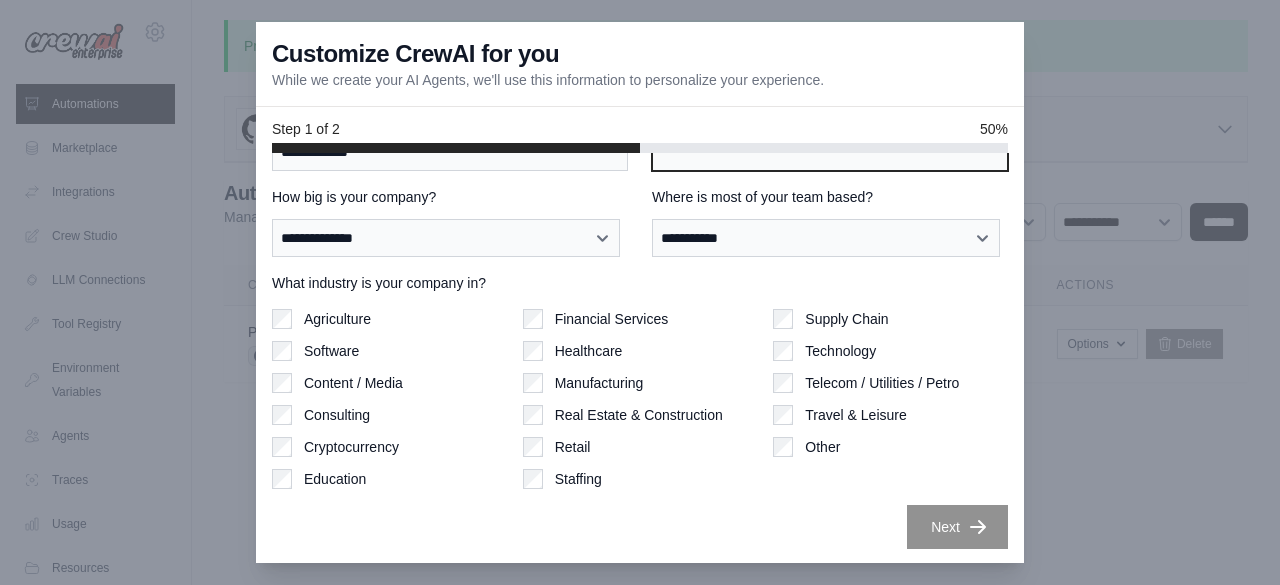 scroll, scrollTop: 0, scrollLeft: 0, axis: both 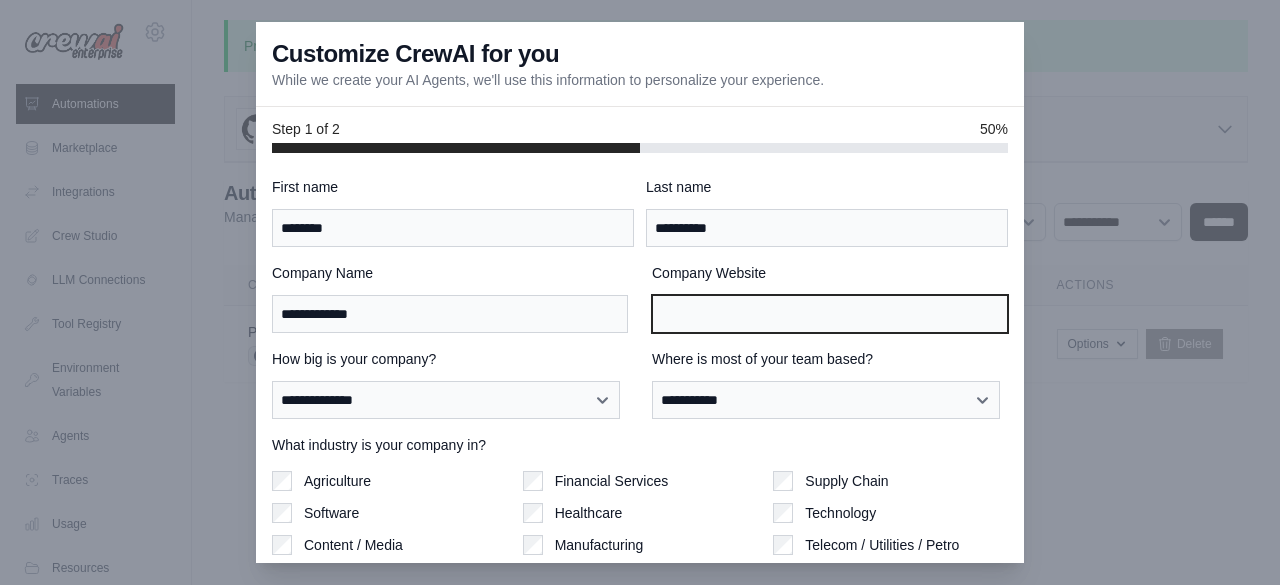 paste on "**********" 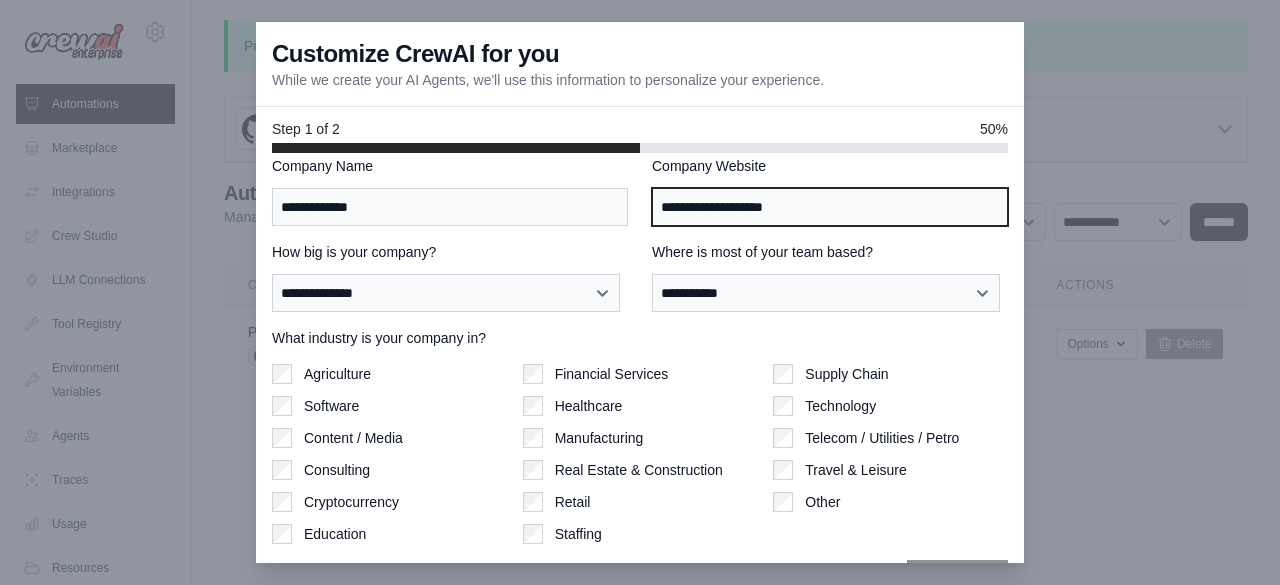 scroll, scrollTop: 162, scrollLeft: 0, axis: vertical 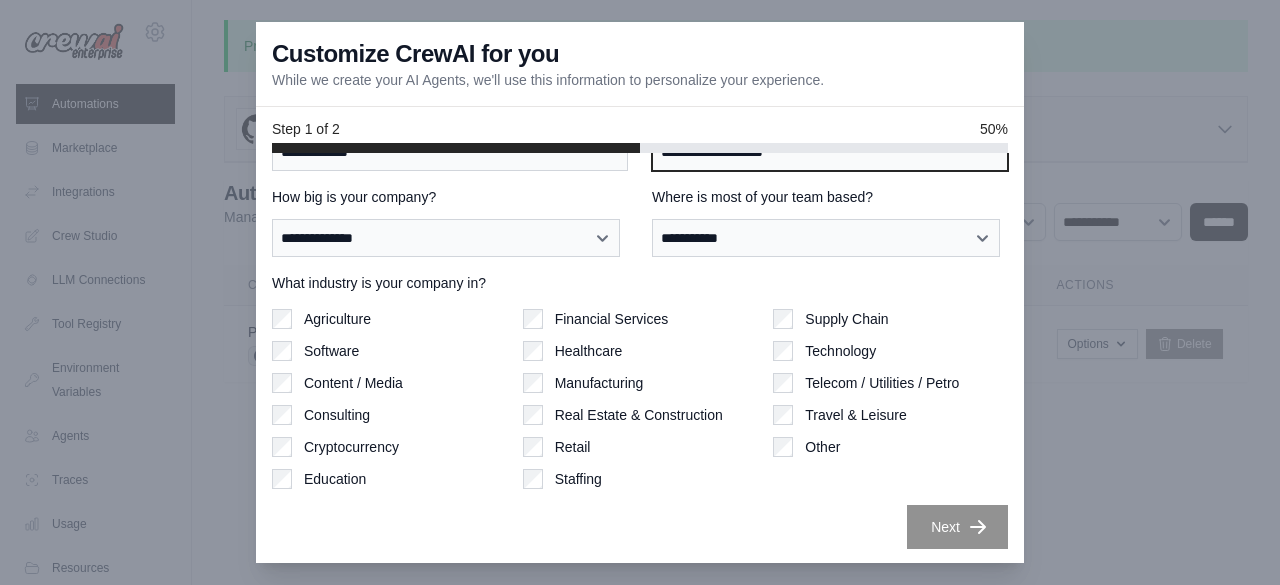 type on "**********" 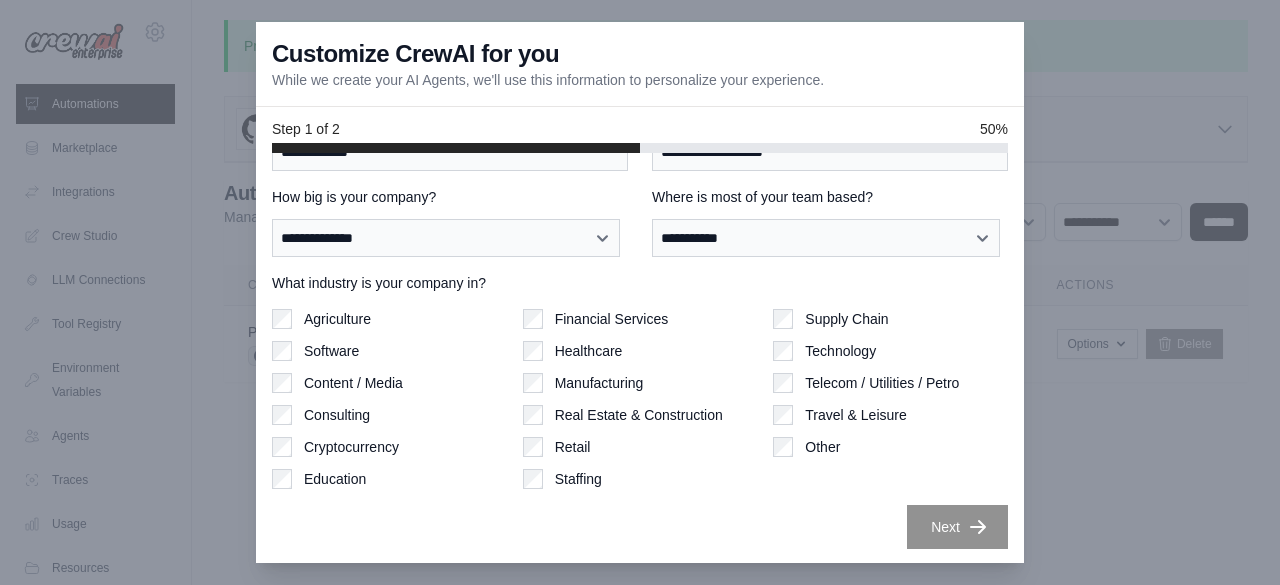 click 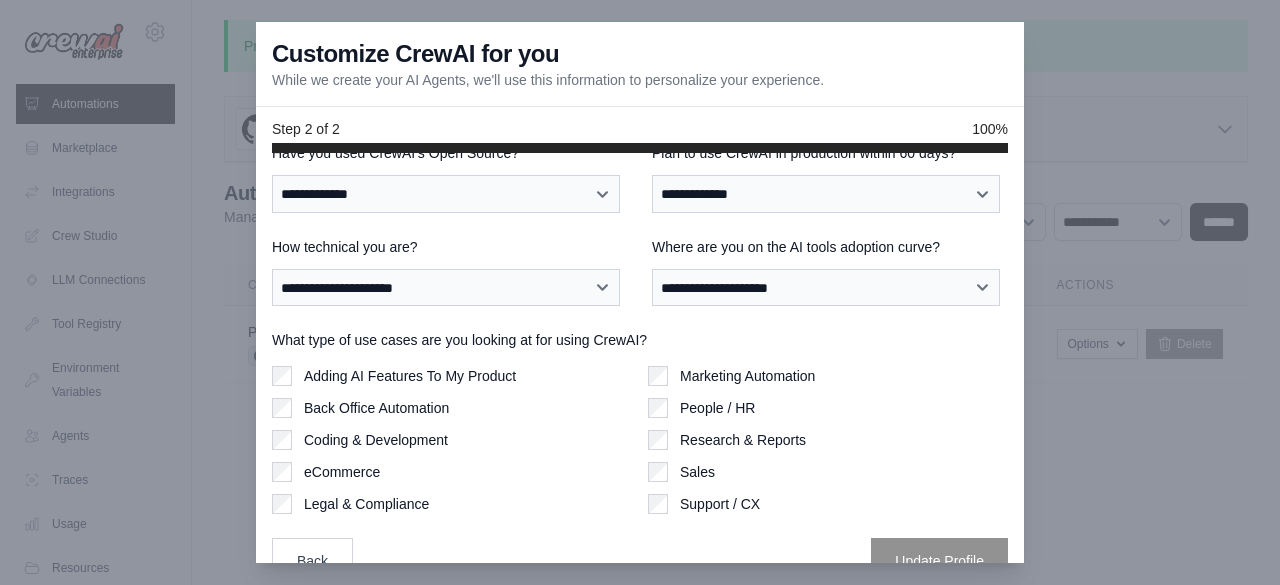 scroll, scrollTop: 0, scrollLeft: 0, axis: both 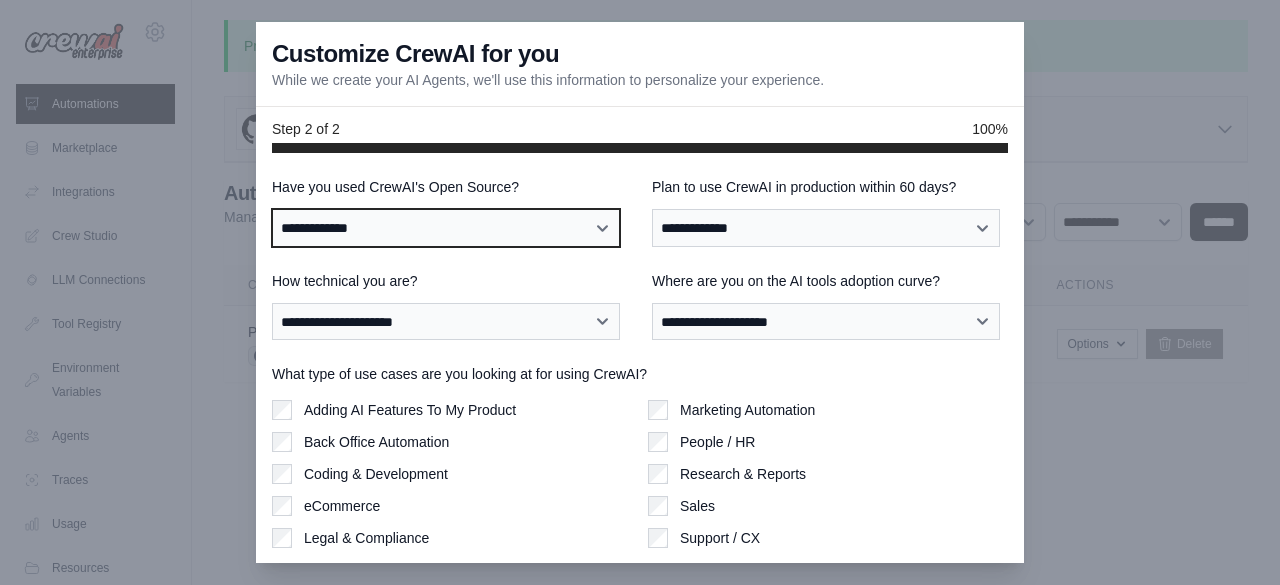 click on "**********" at bounding box center [446, 227] 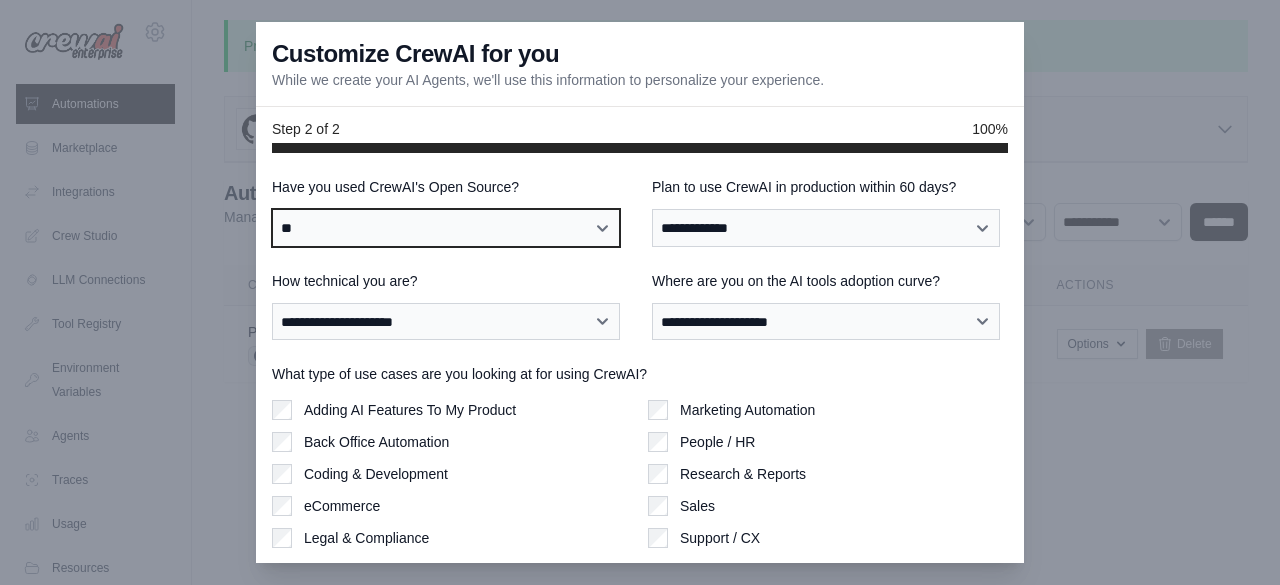 click on "**********" at bounding box center [446, 227] 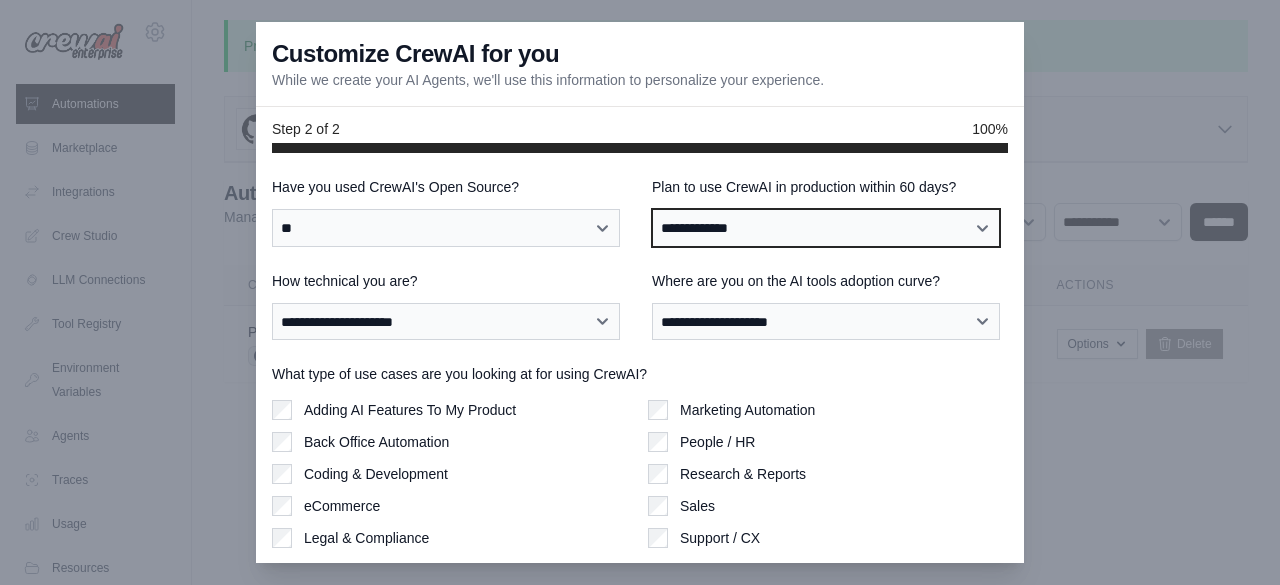 click on "**********" at bounding box center (826, 227) 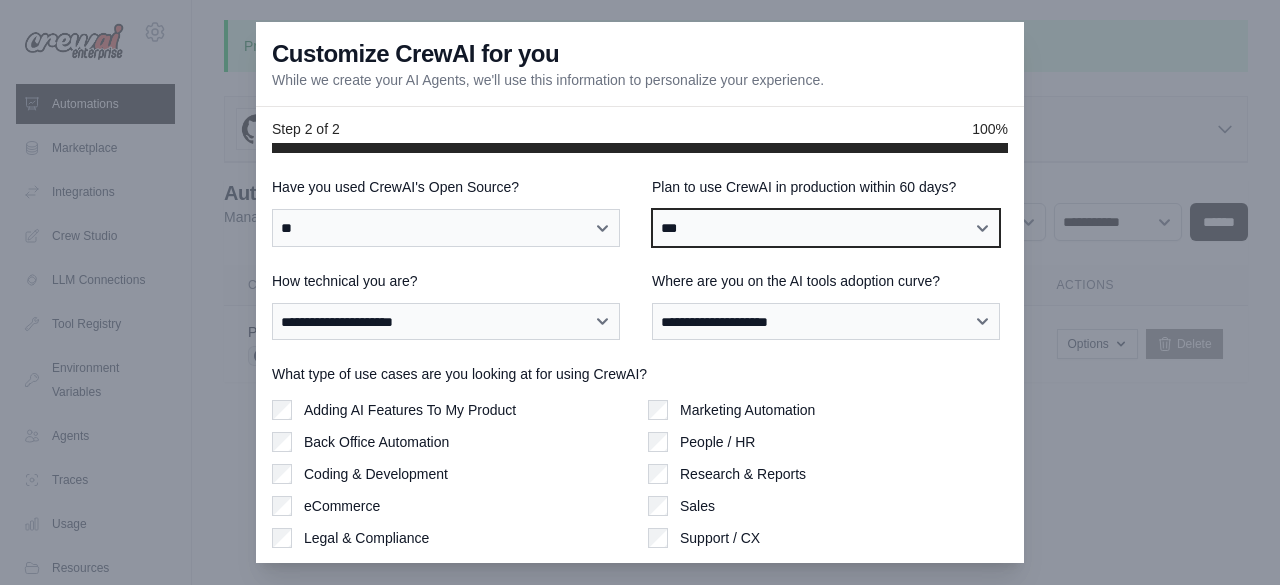 click on "**********" at bounding box center [826, 227] 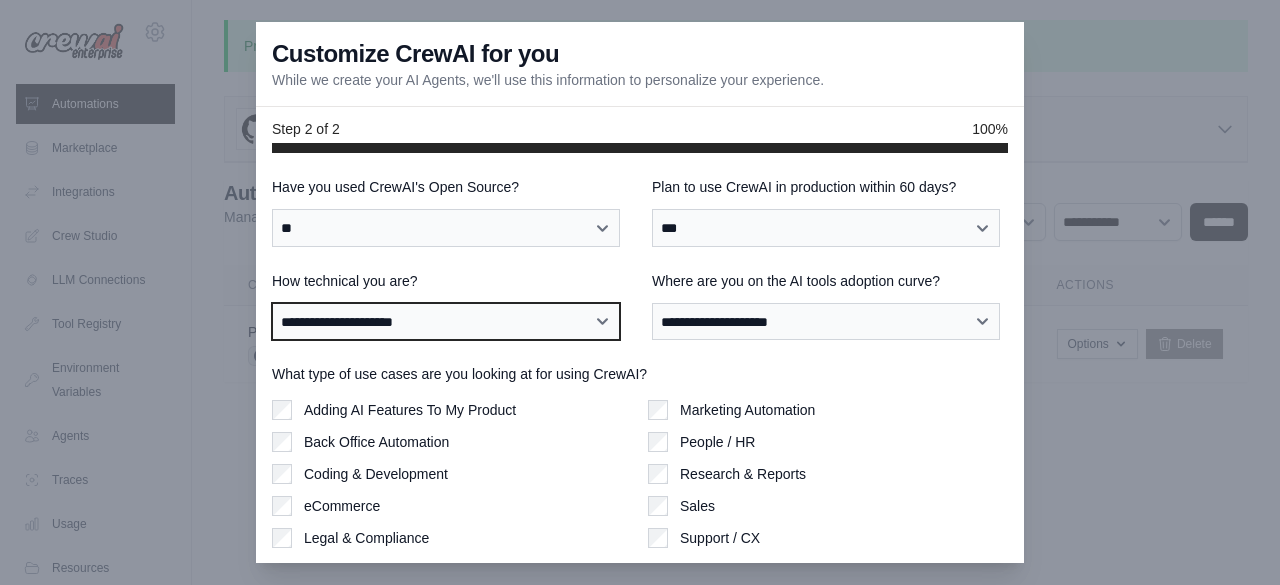click on "**********" at bounding box center [446, 321] 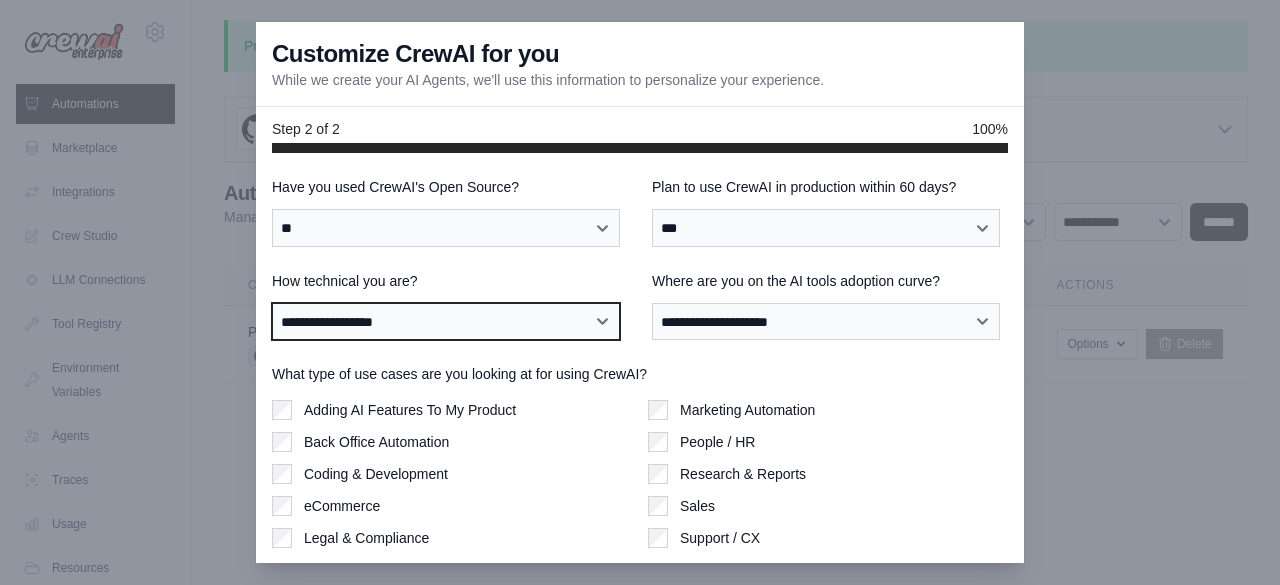 click on "**********" at bounding box center [446, 321] 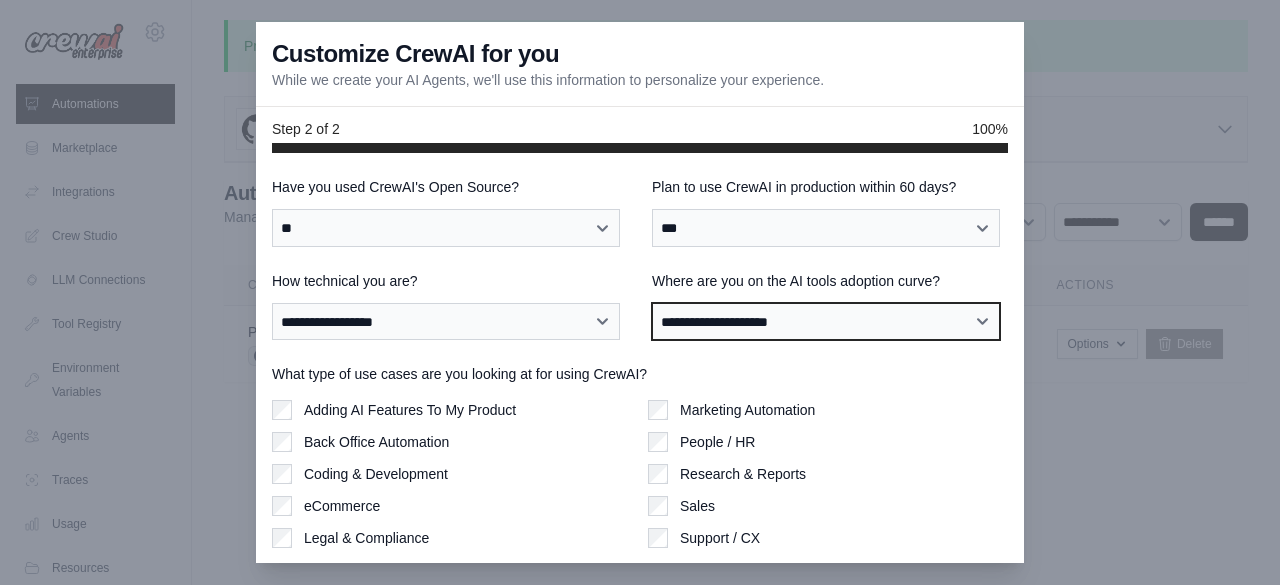 click on "**********" at bounding box center [826, 321] 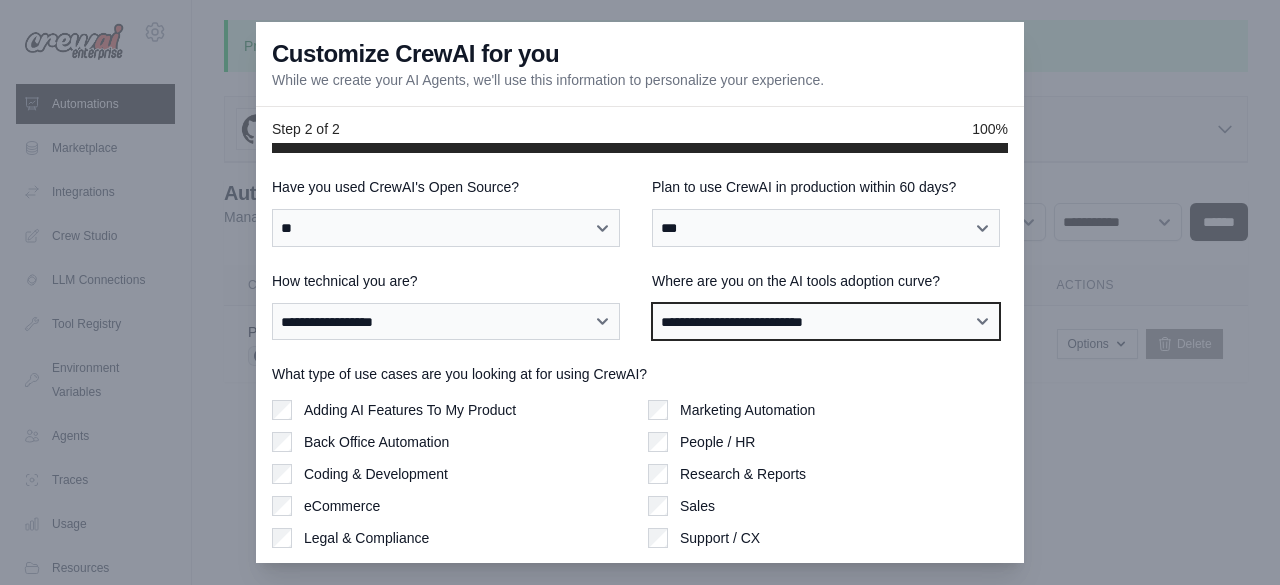 click on "**********" at bounding box center (826, 321) 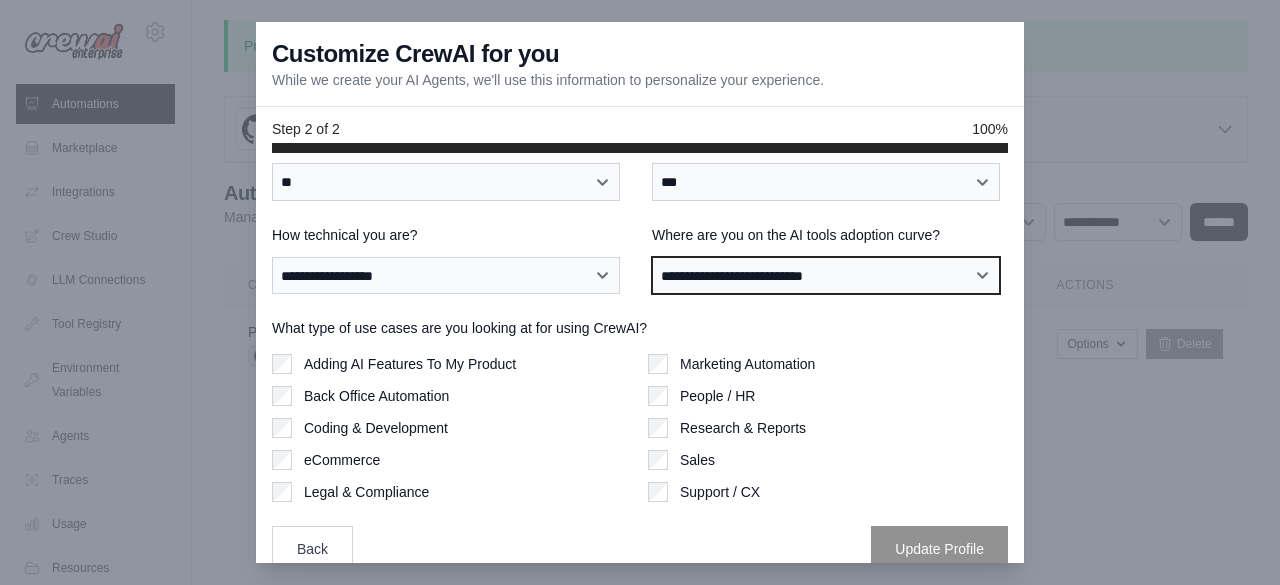 scroll, scrollTop: 70, scrollLeft: 0, axis: vertical 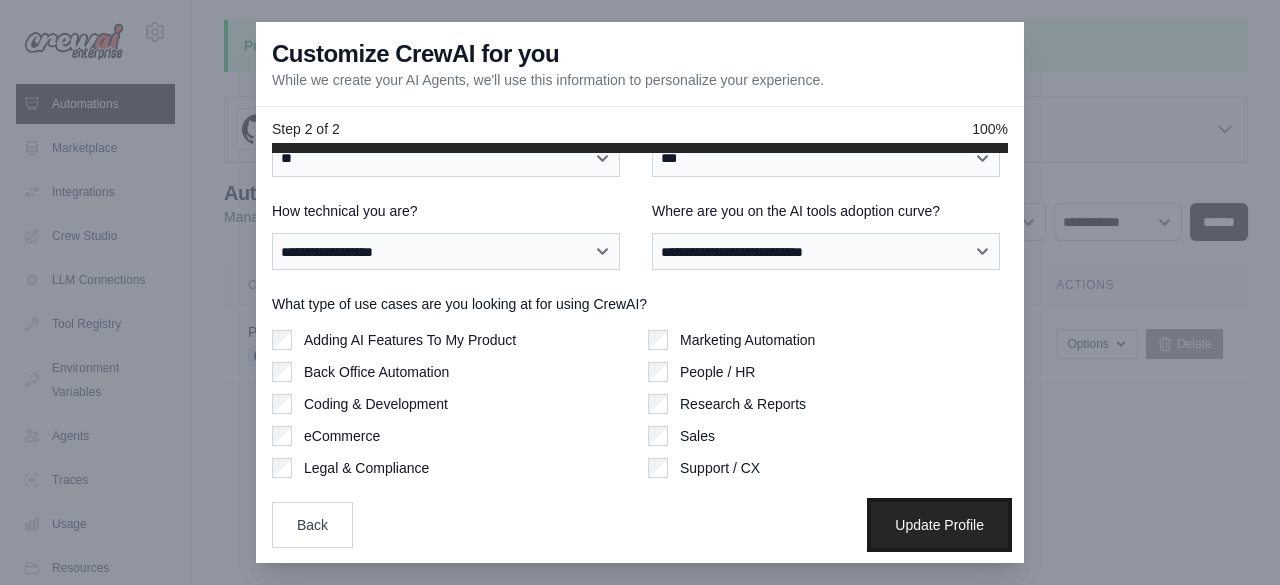 click on "Update Profile" at bounding box center (939, 525) 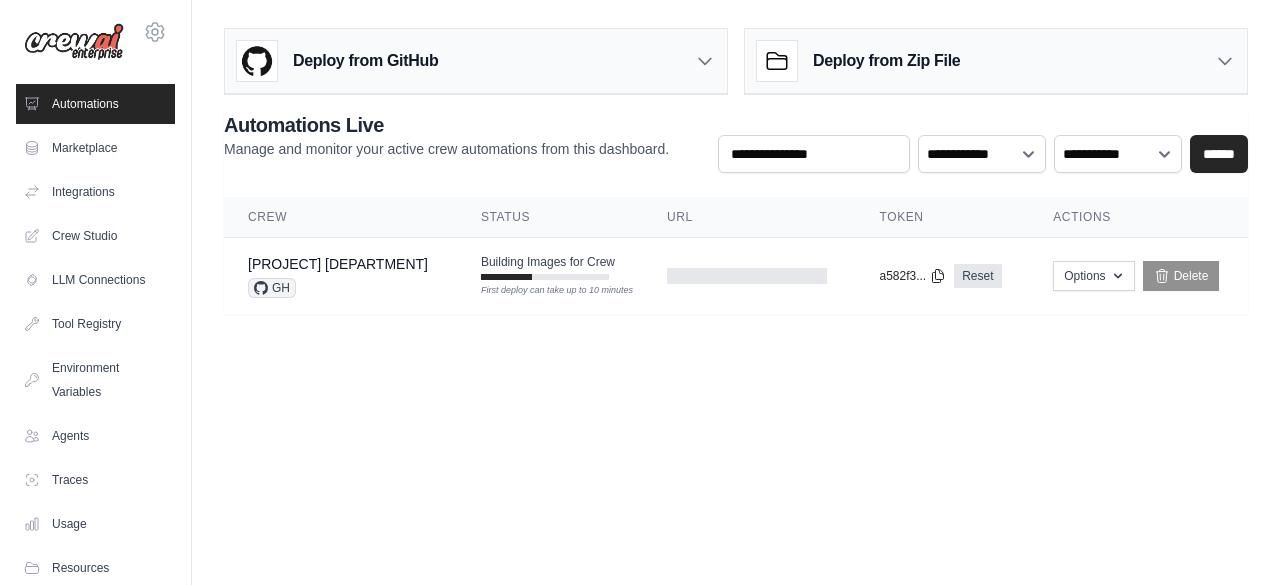 scroll, scrollTop: 0, scrollLeft: 0, axis: both 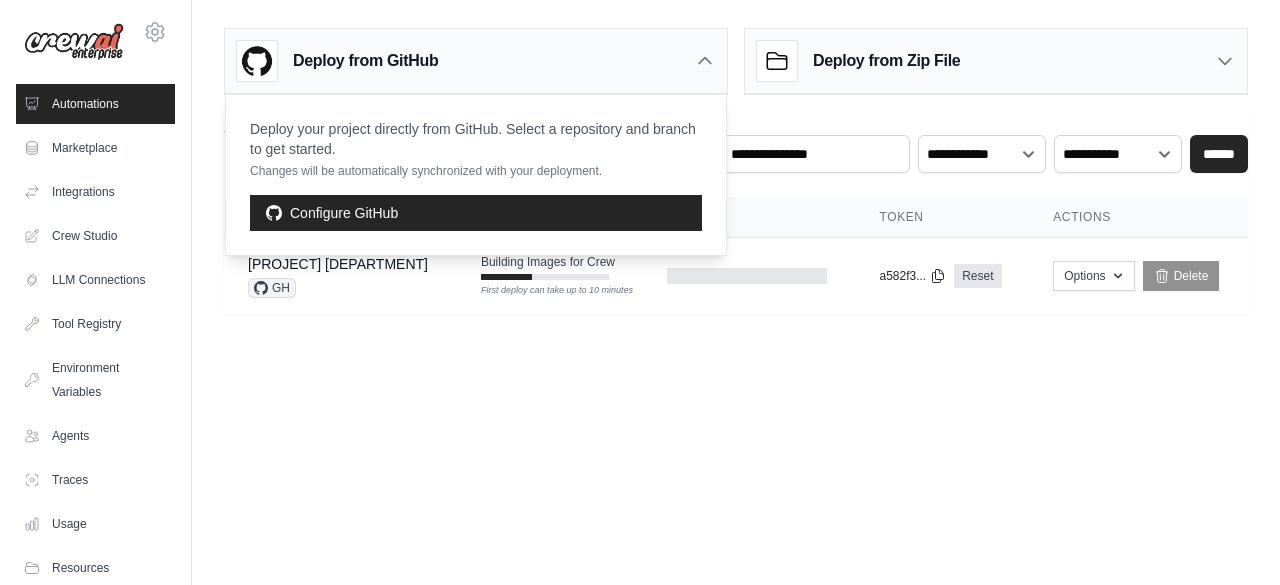 click 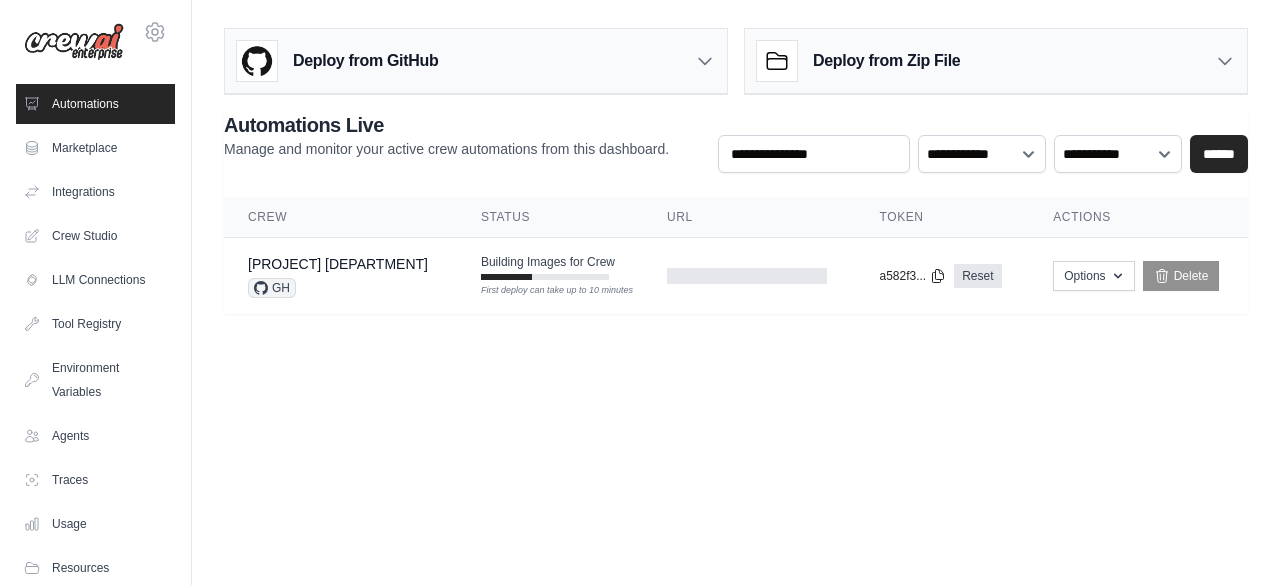 click 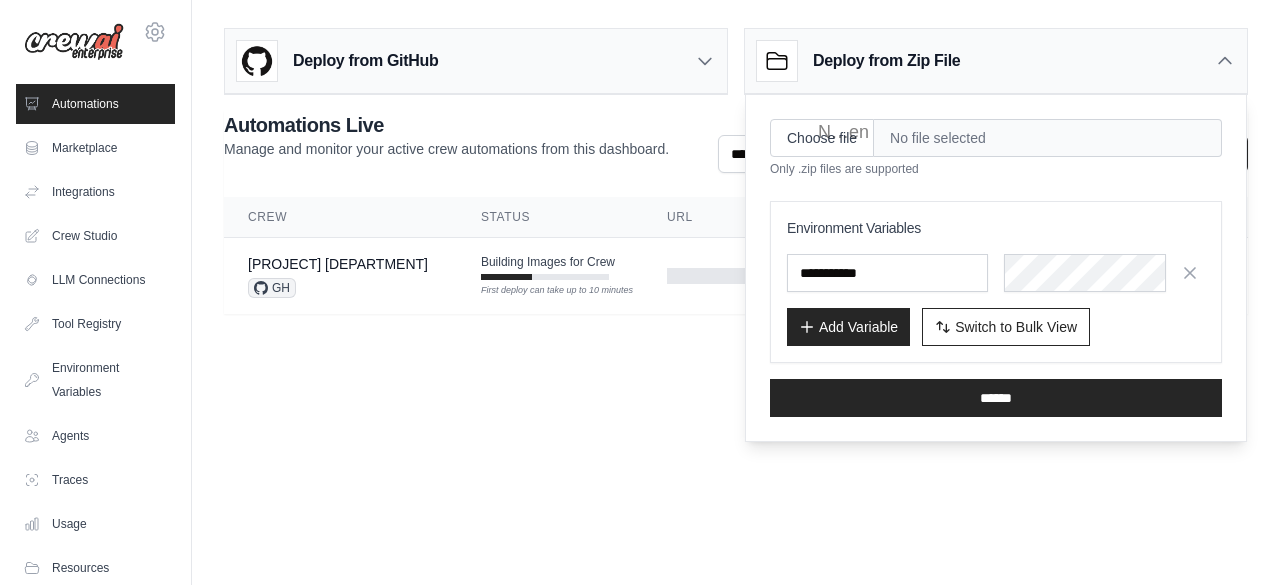 click on "No file selected" at bounding box center [1048, 138] 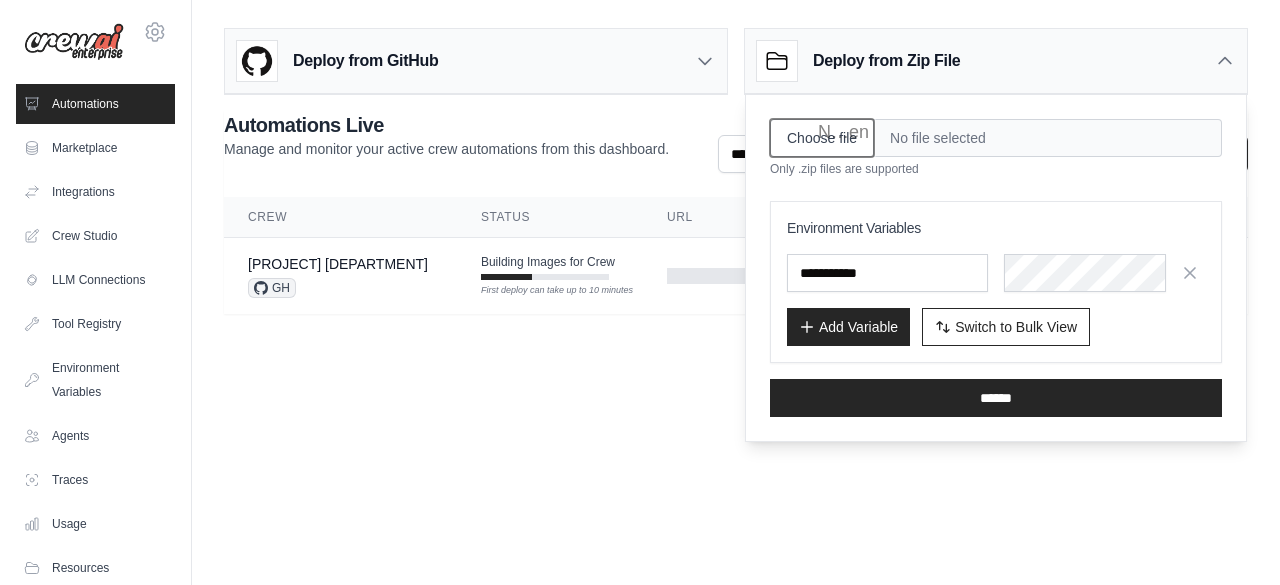 click on "Choose file" at bounding box center (822, 138) 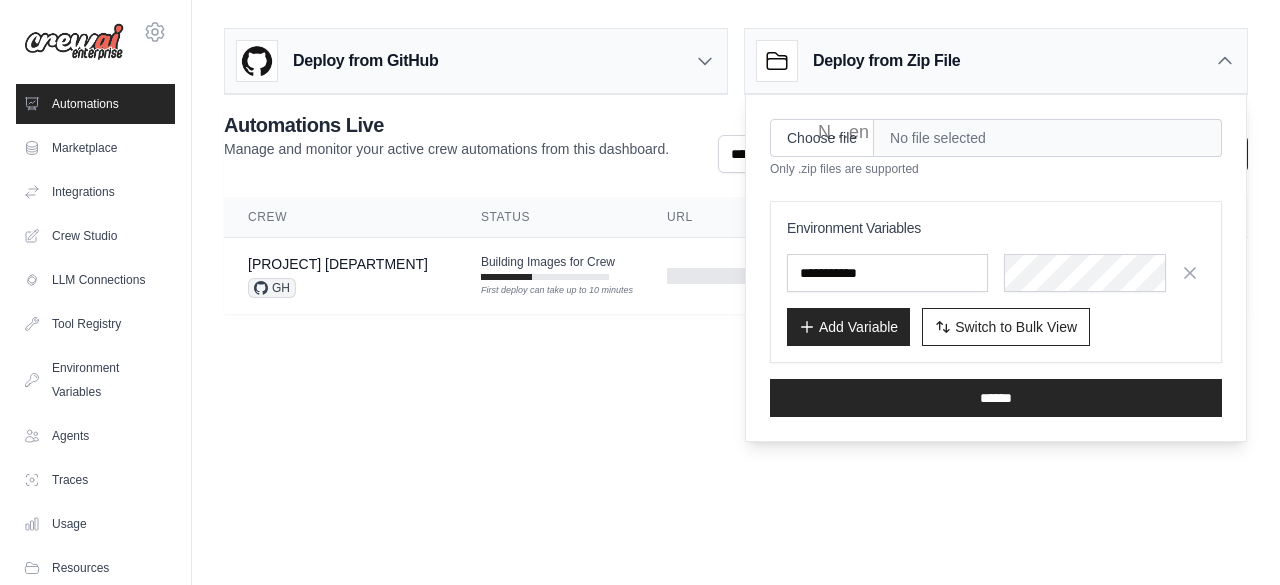 click on "Deploy from GitHub
Deploy your project directly from GitHub. Select a repository and
branch to get started.
Changes will be automatically synchronized with your deployment.
Configure GitHub
Deploy from Zip File
Choose file" at bounding box center (736, 179) 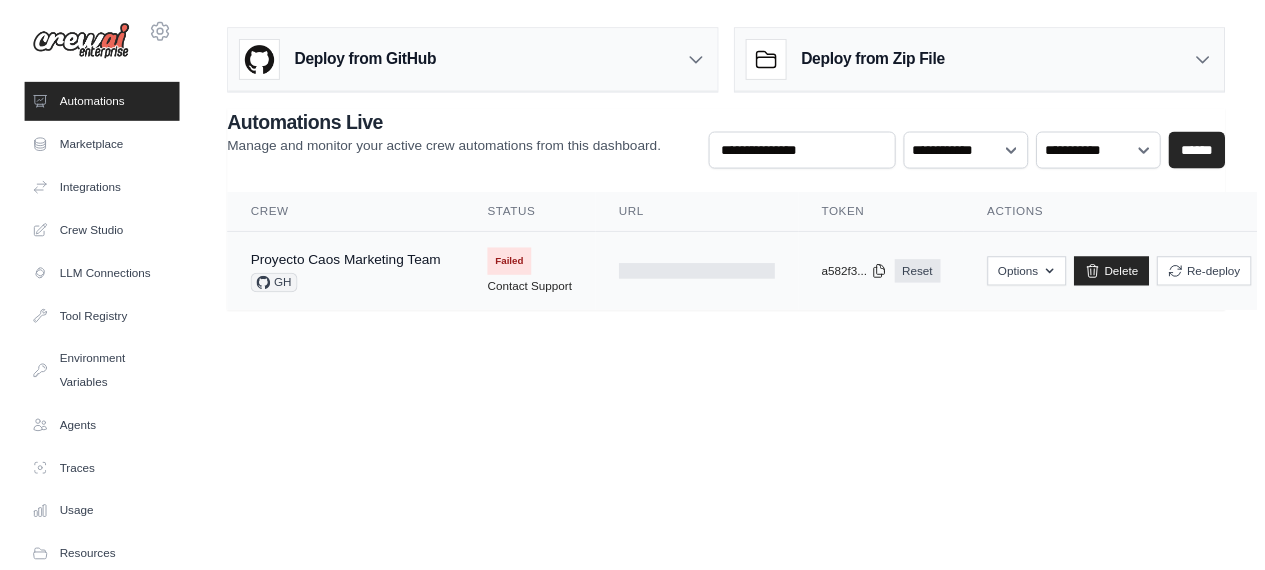 scroll, scrollTop: 0, scrollLeft: 0, axis: both 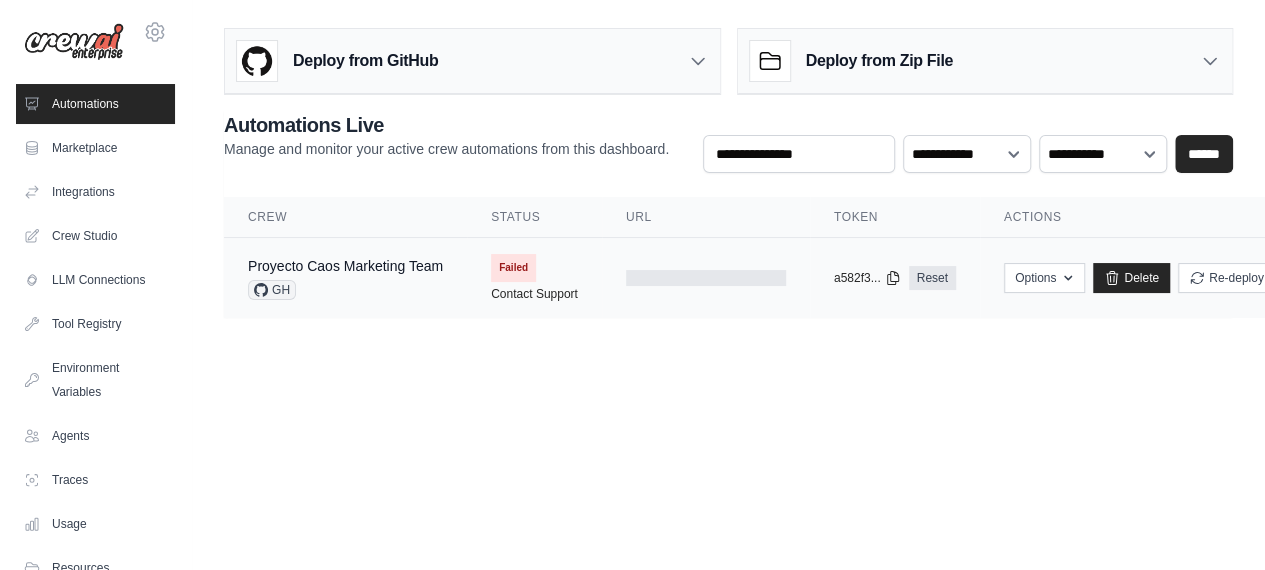 click on "Failed" at bounding box center (513, 268) 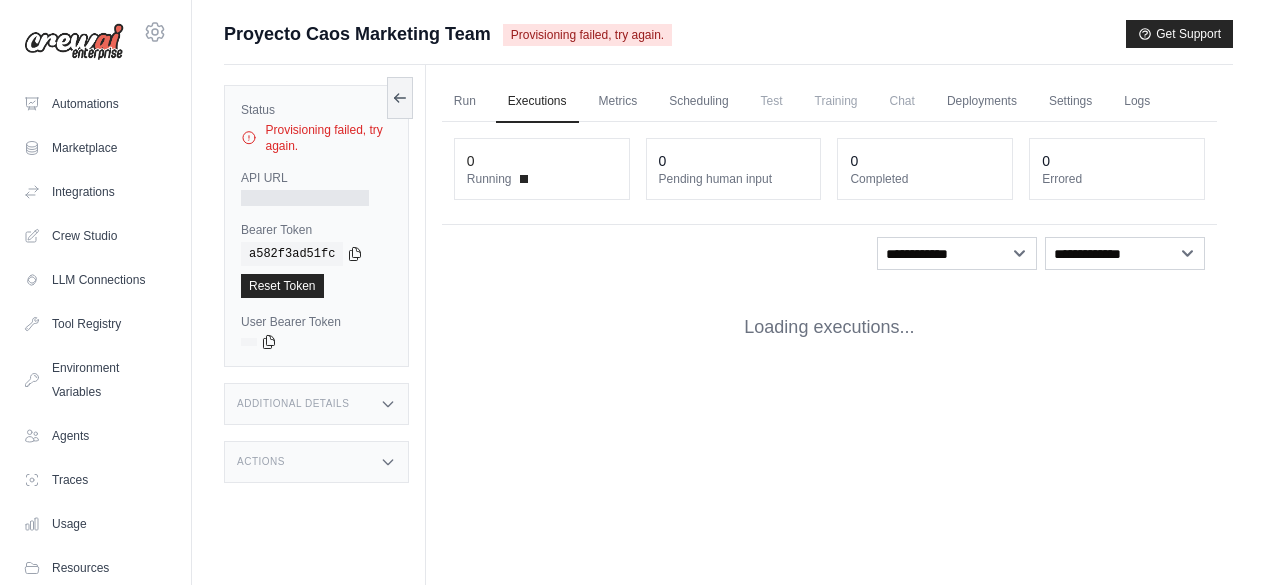 scroll, scrollTop: 0, scrollLeft: 0, axis: both 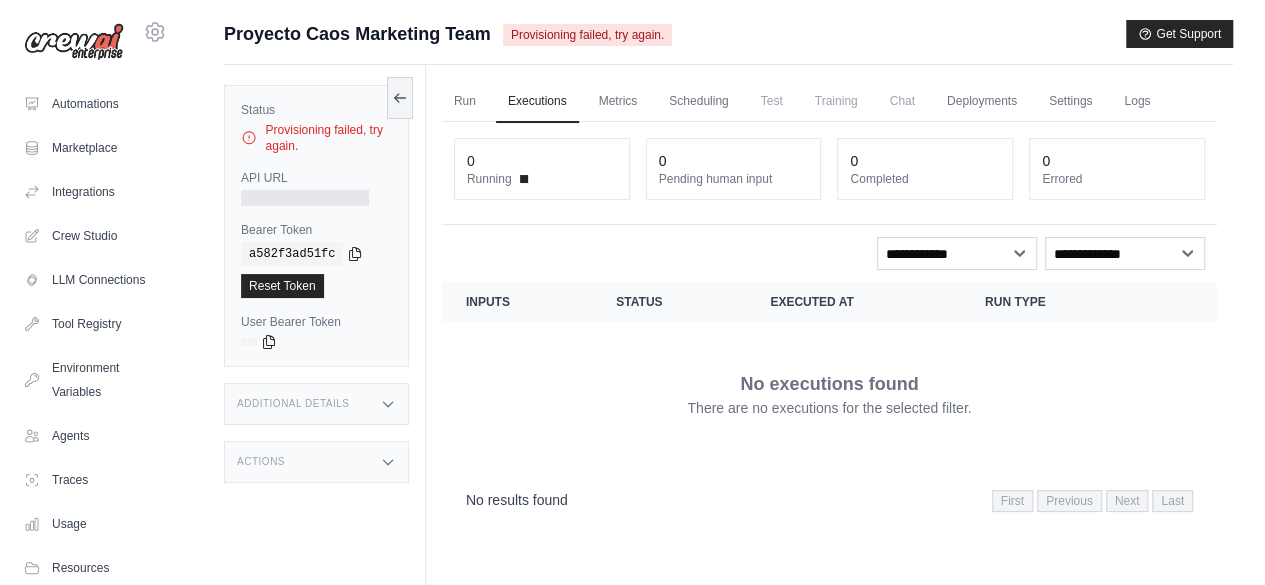 click 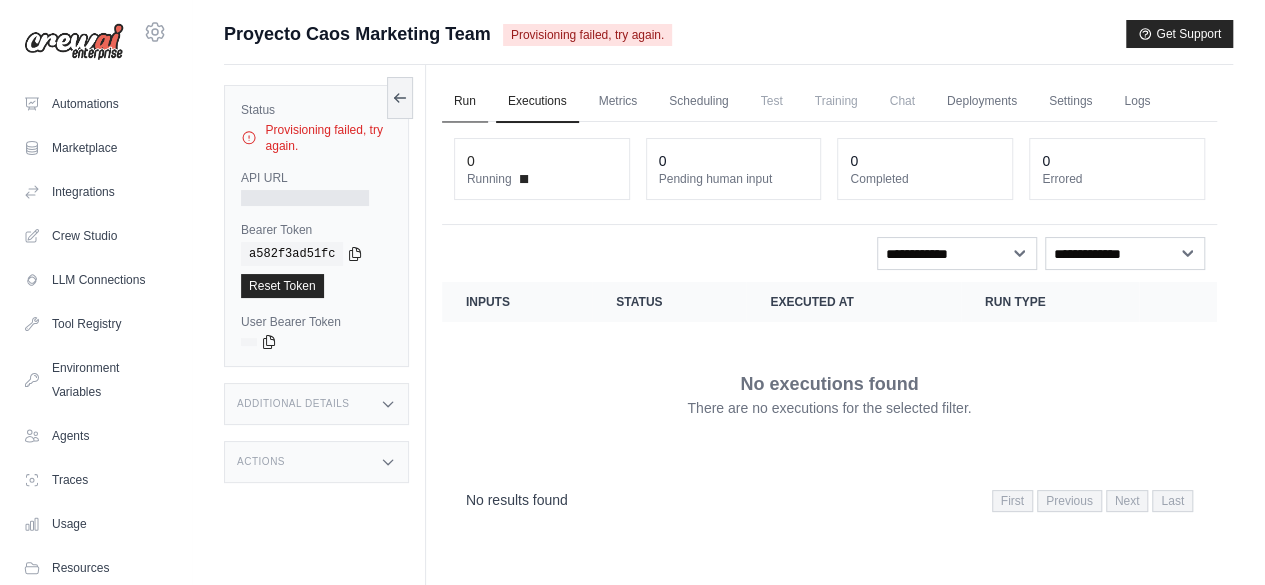 click on "Run" at bounding box center (465, 102) 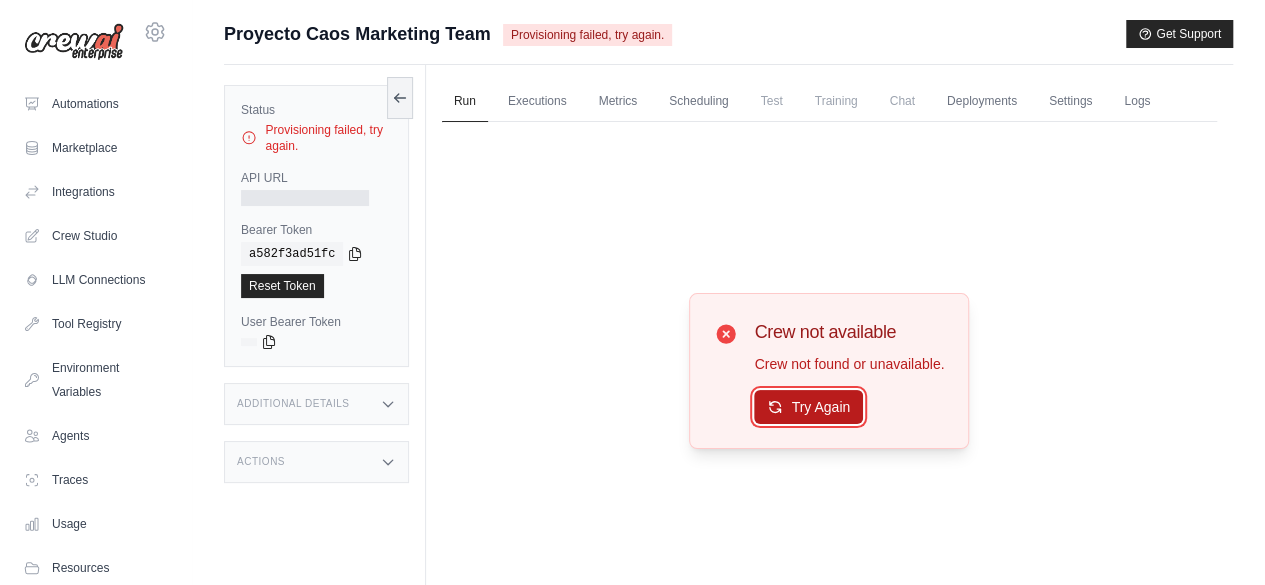 click 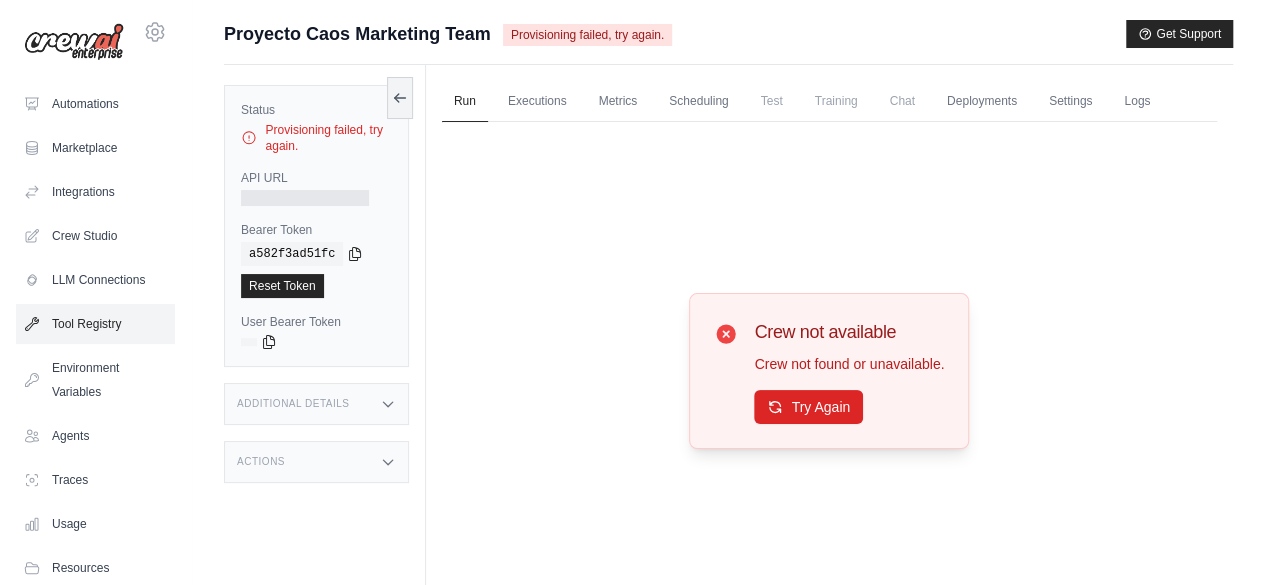 scroll, scrollTop: 132, scrollLeft: 0, axis: vertical 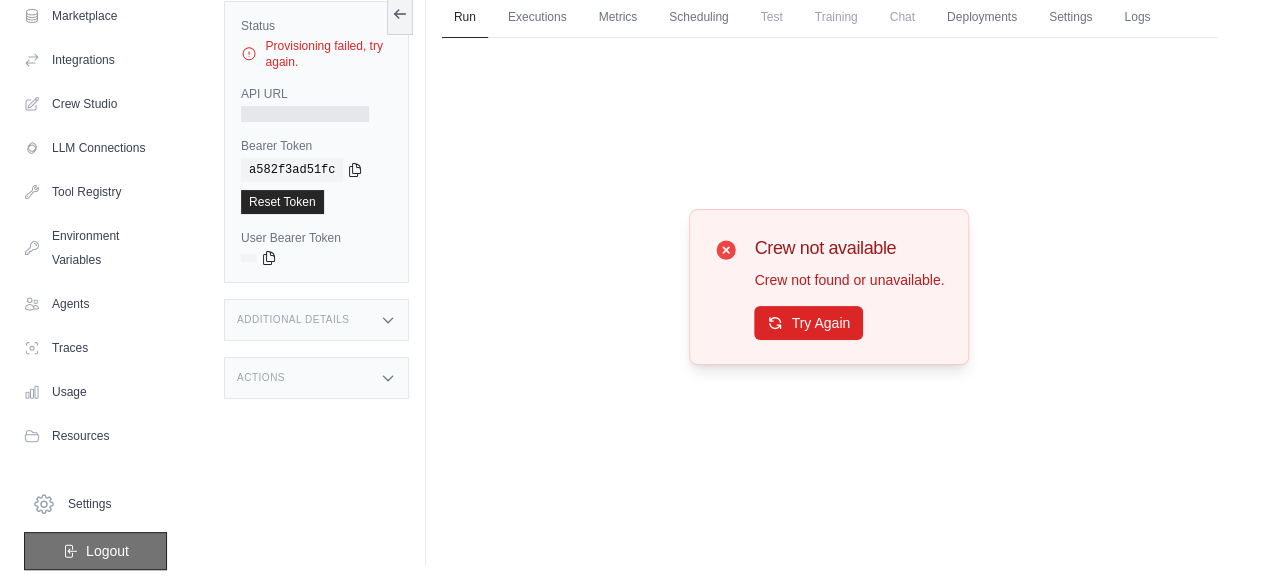 click on "Logout" at bounding box center (107, 551) 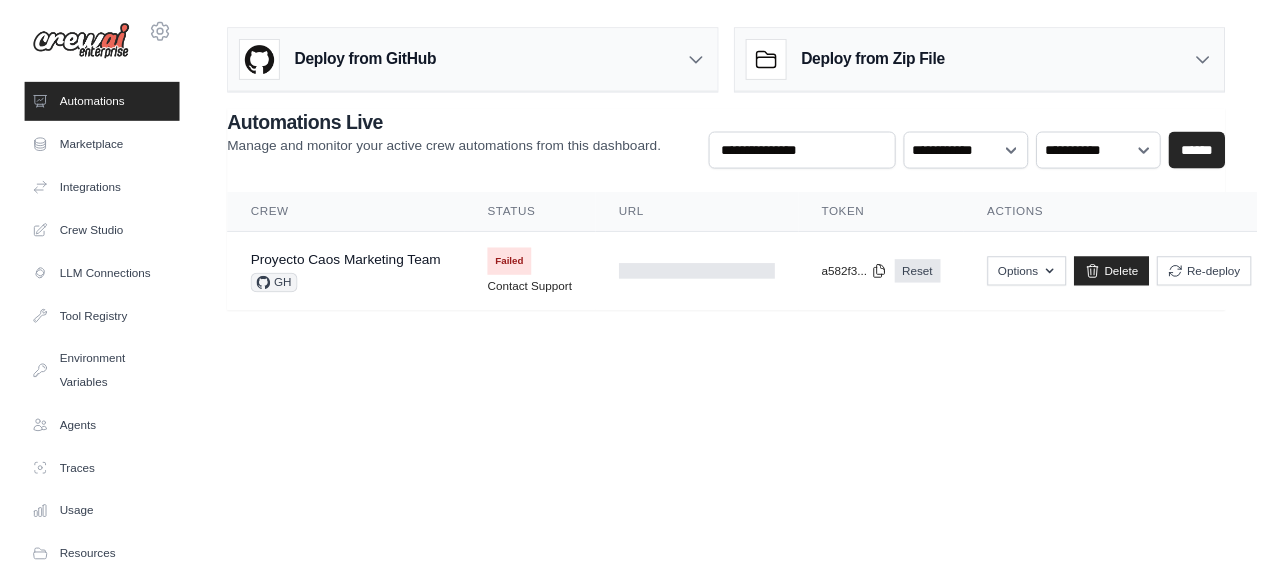 scroll, scrollTop: 0, scrollLeft: 0, axis: both 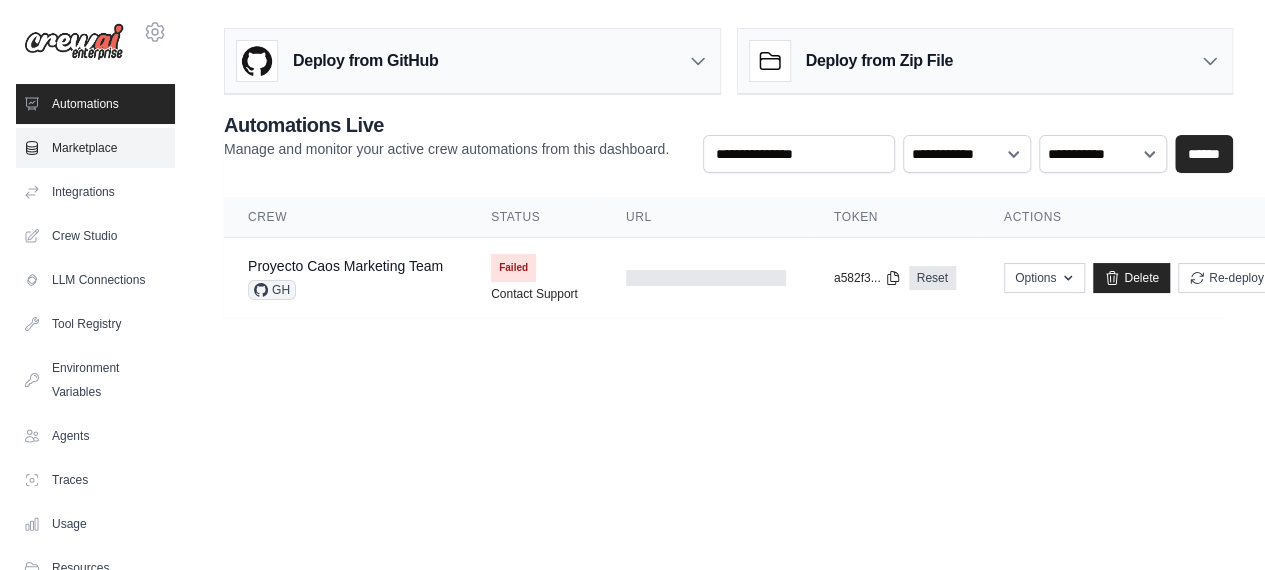click on "Marketplace" at bounding box center (95, 148) 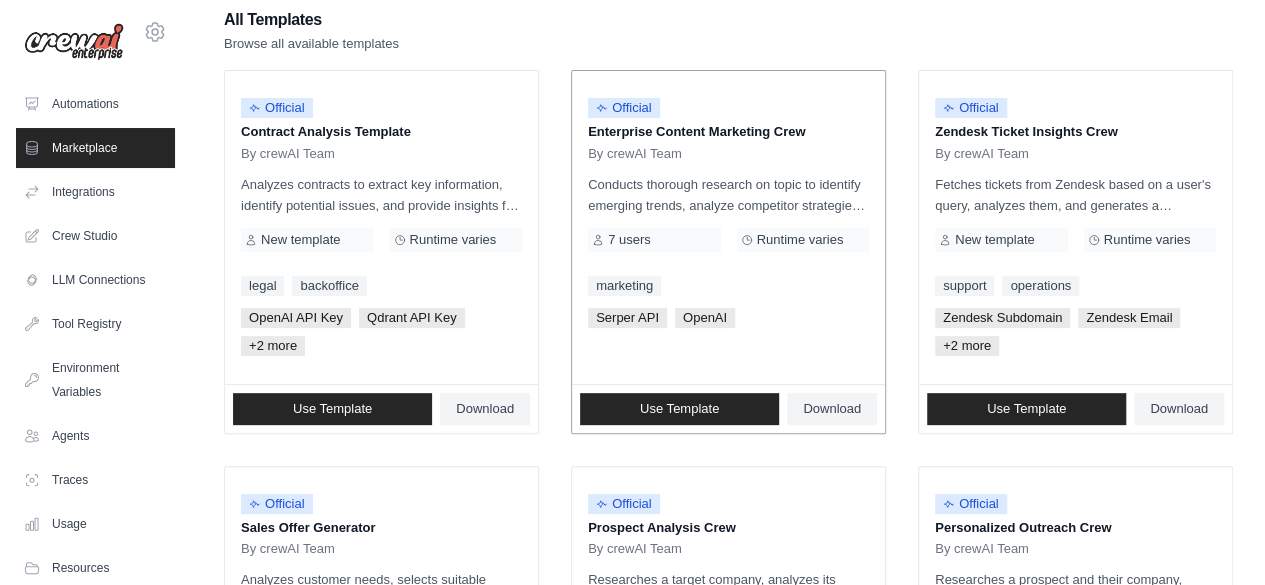 scroll, scrollTop: 0, scrollLeft: 0, axis: both 